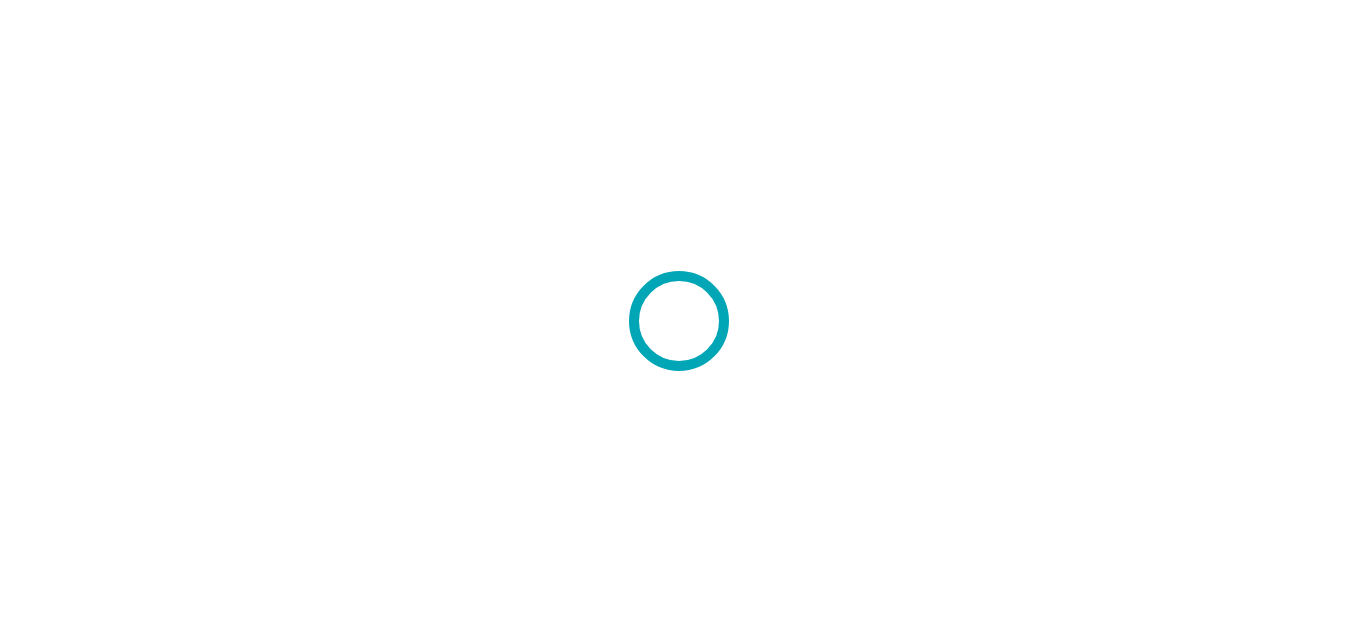 scroll, scrollTop: 0, scrollLeft: 0, axis: both 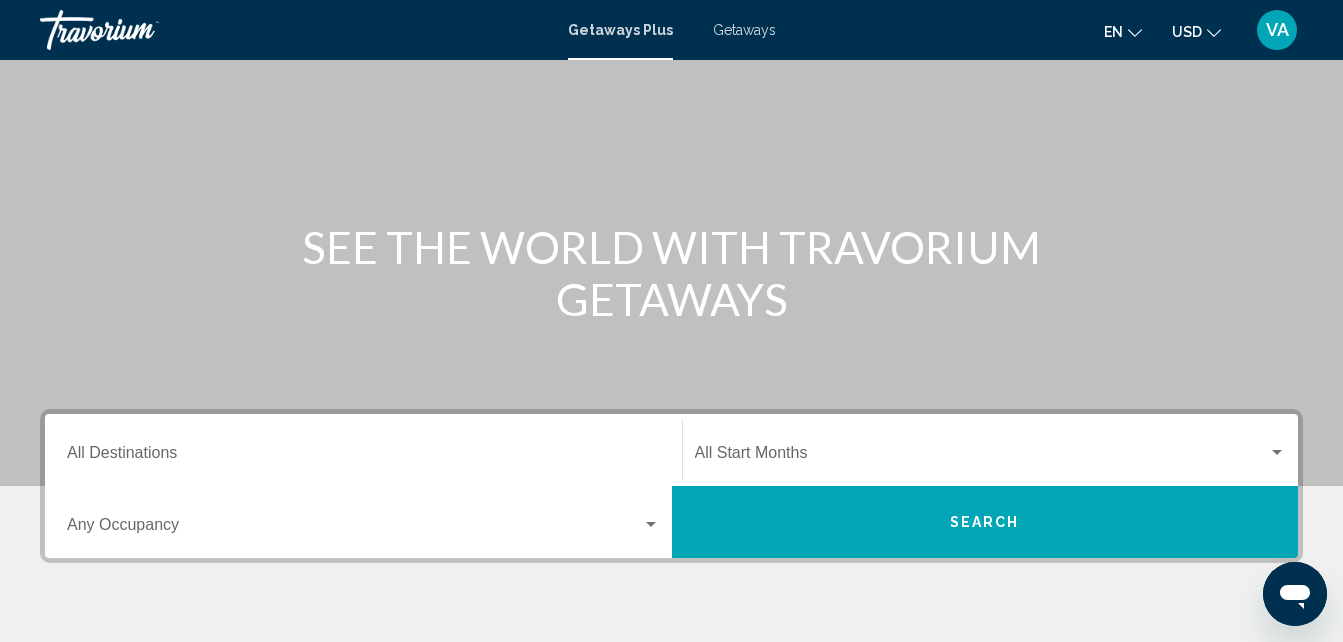 click on "Getaways" at bounding box center [744, 30] 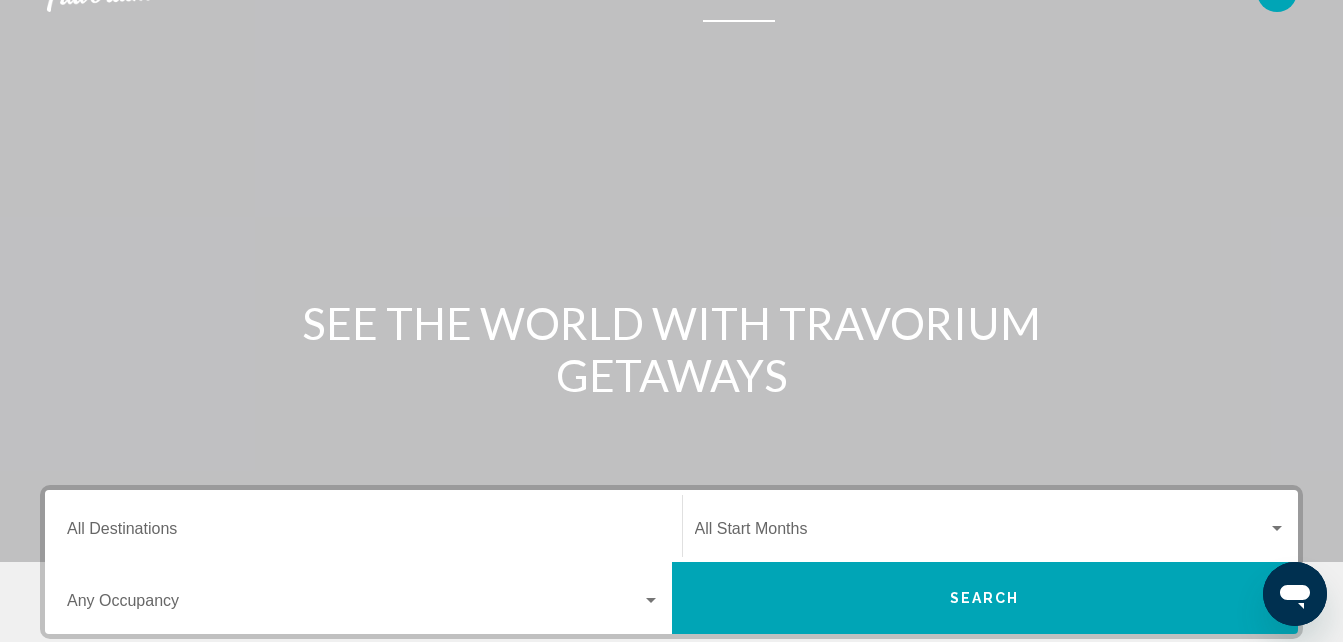 scroll, scrollTop: 0, scrollLeft: 0, axis: both 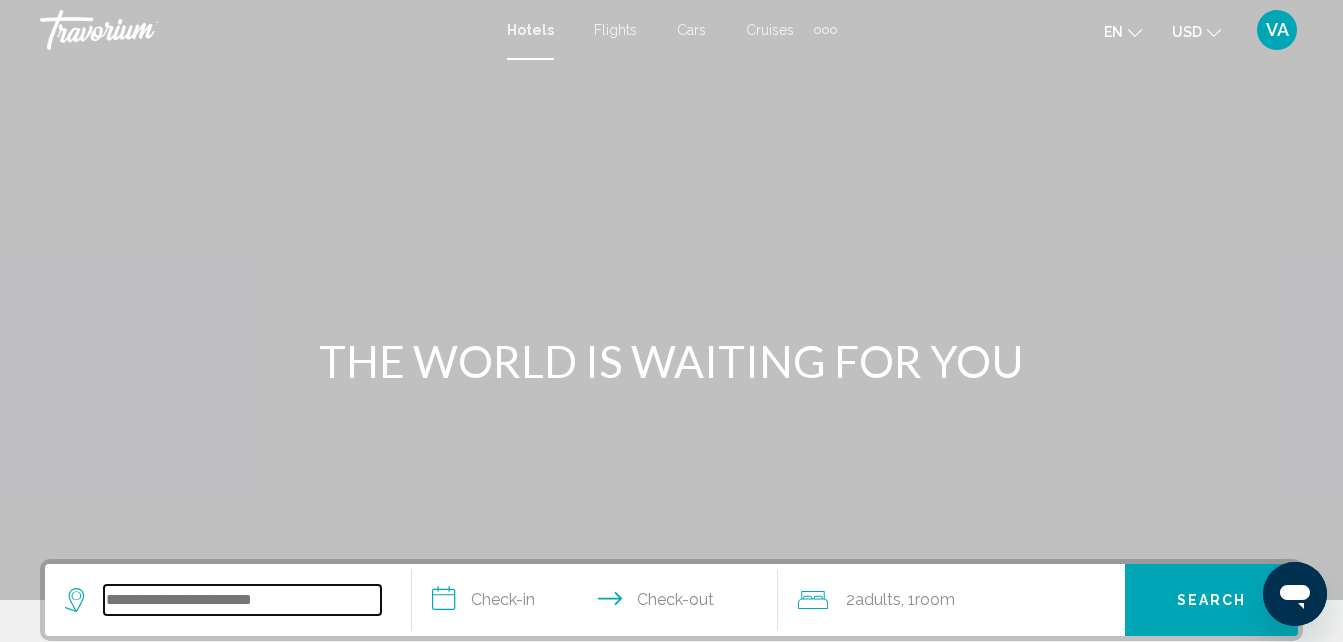 click at bounding box center [242, 600] 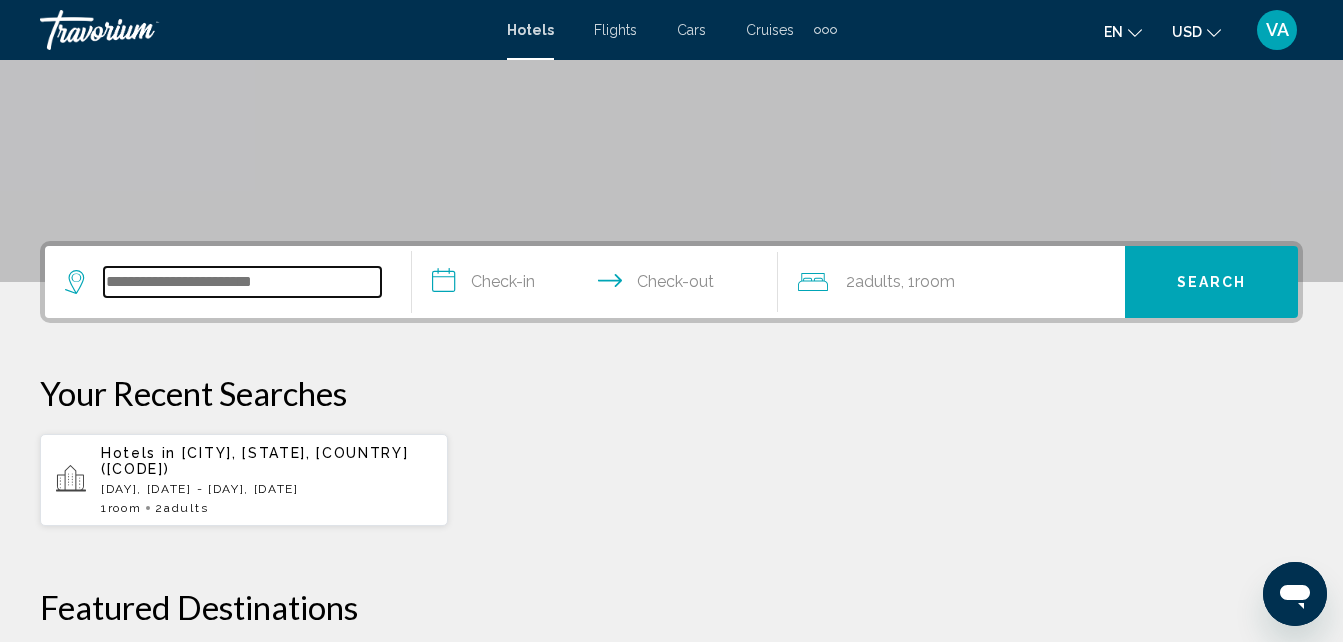 scroll, scrollTop: 494, scrollLeft: 0, axis: vertical 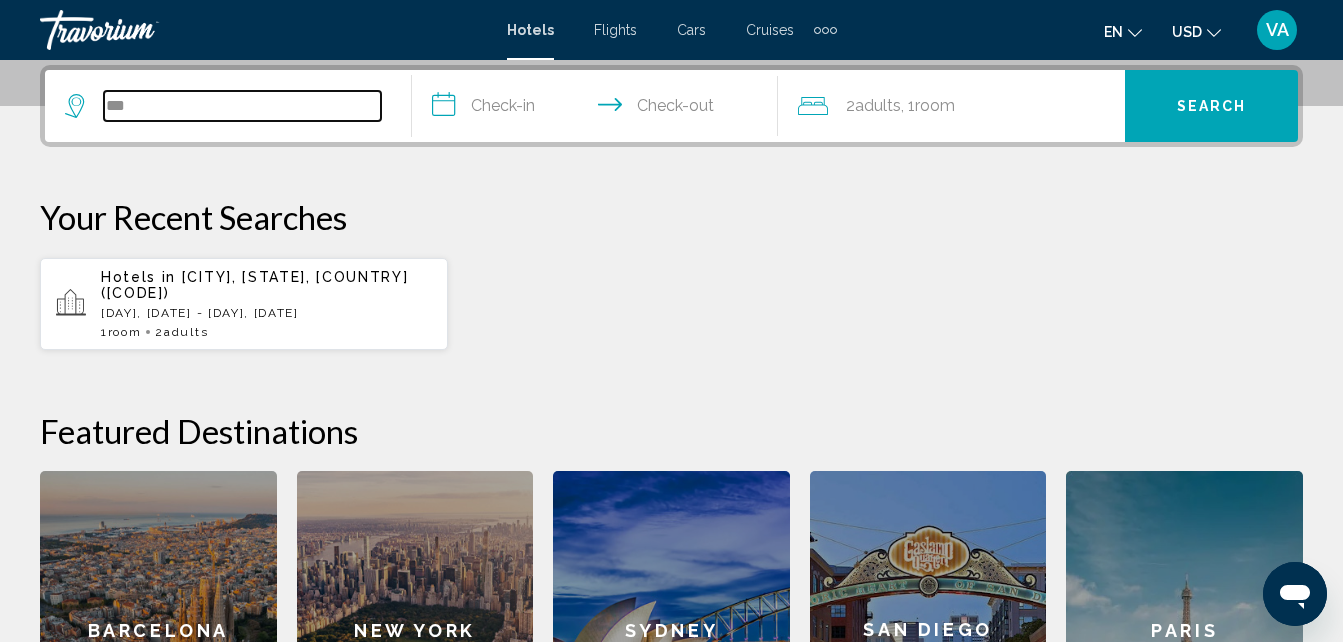 type on "***" 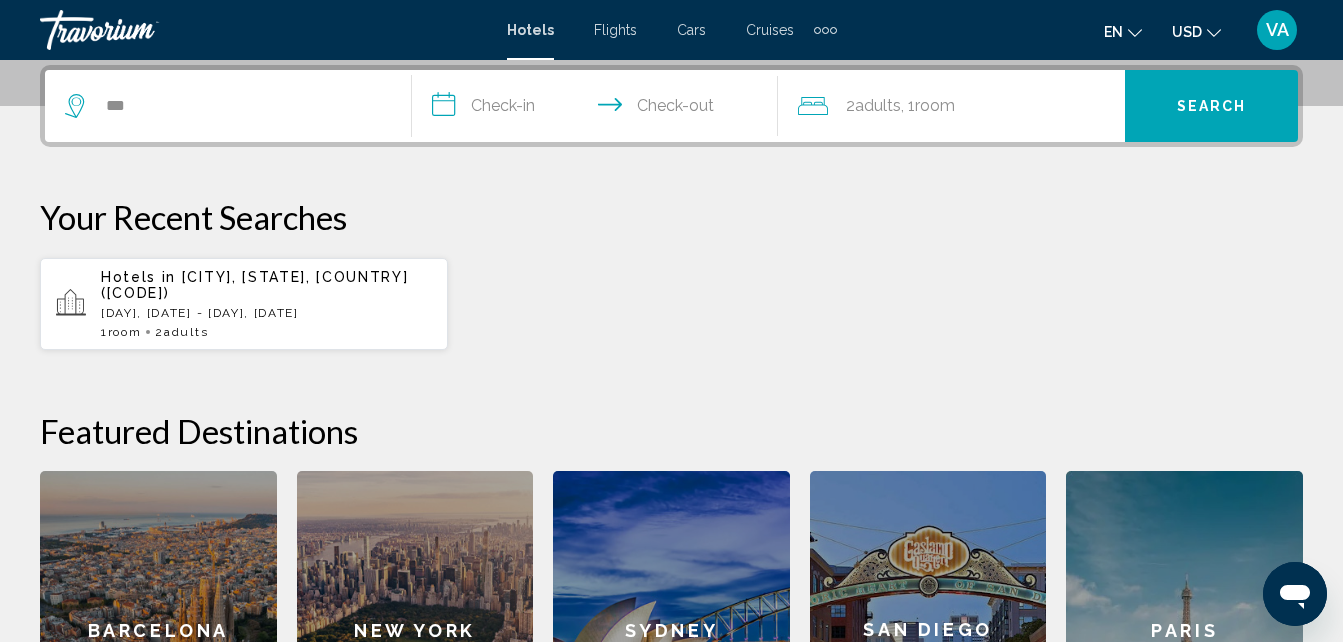 click on "**********" at bounding box center [599, 109] 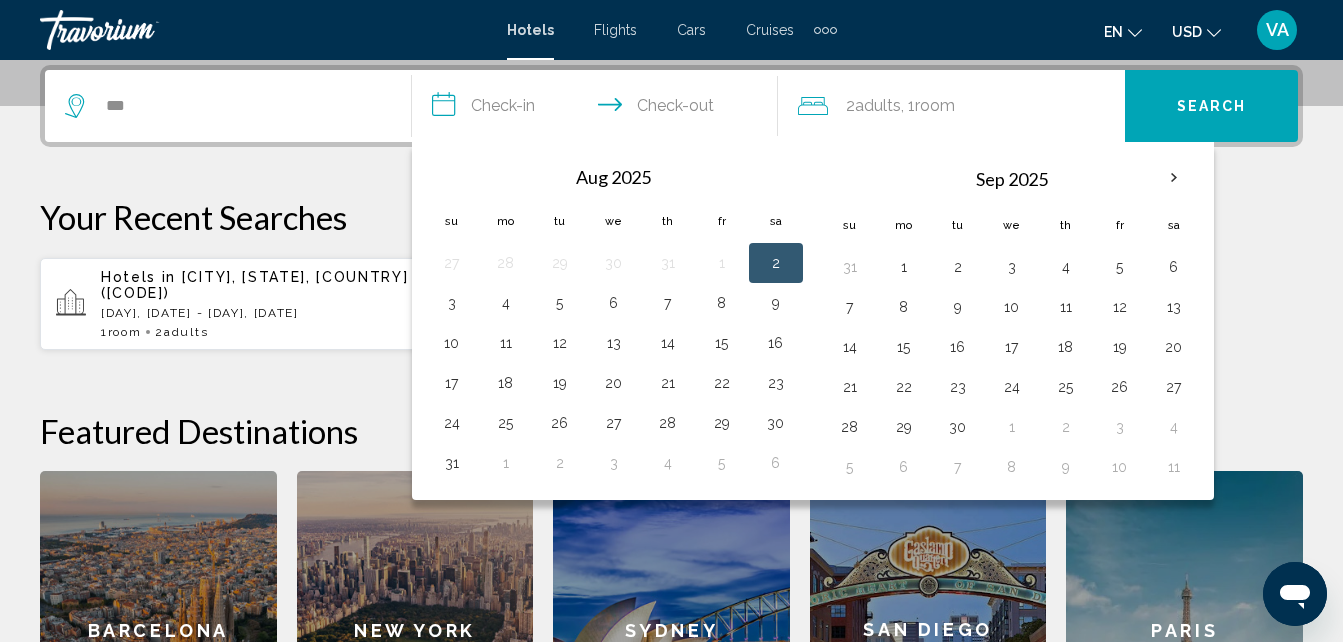 click on "2" at bounding box center [776, 263] 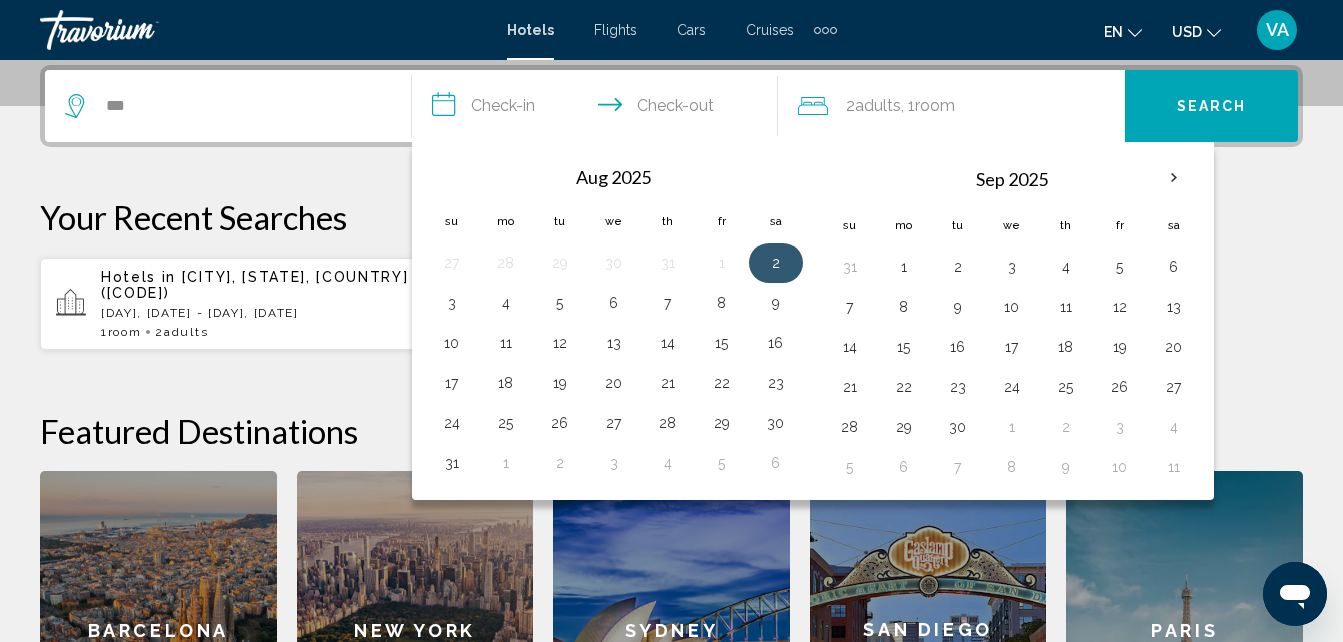 click on "2" at bounding box center (776, 263) 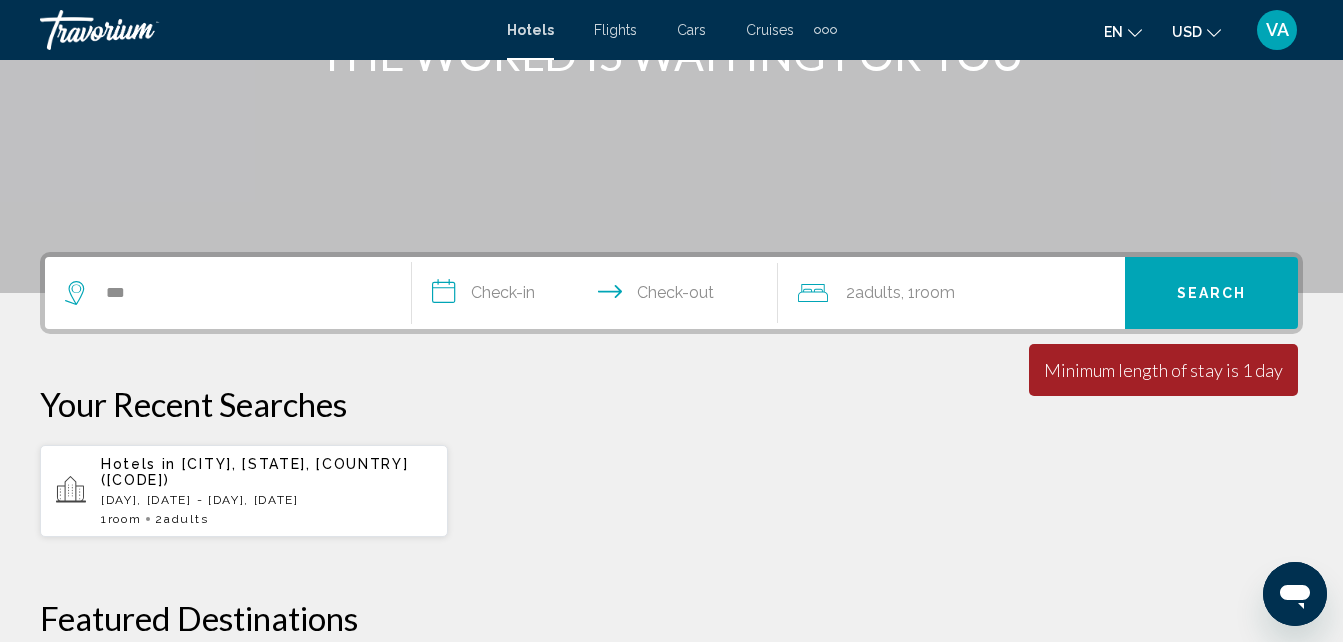 click on "**********" at bounding box center (599, 296) 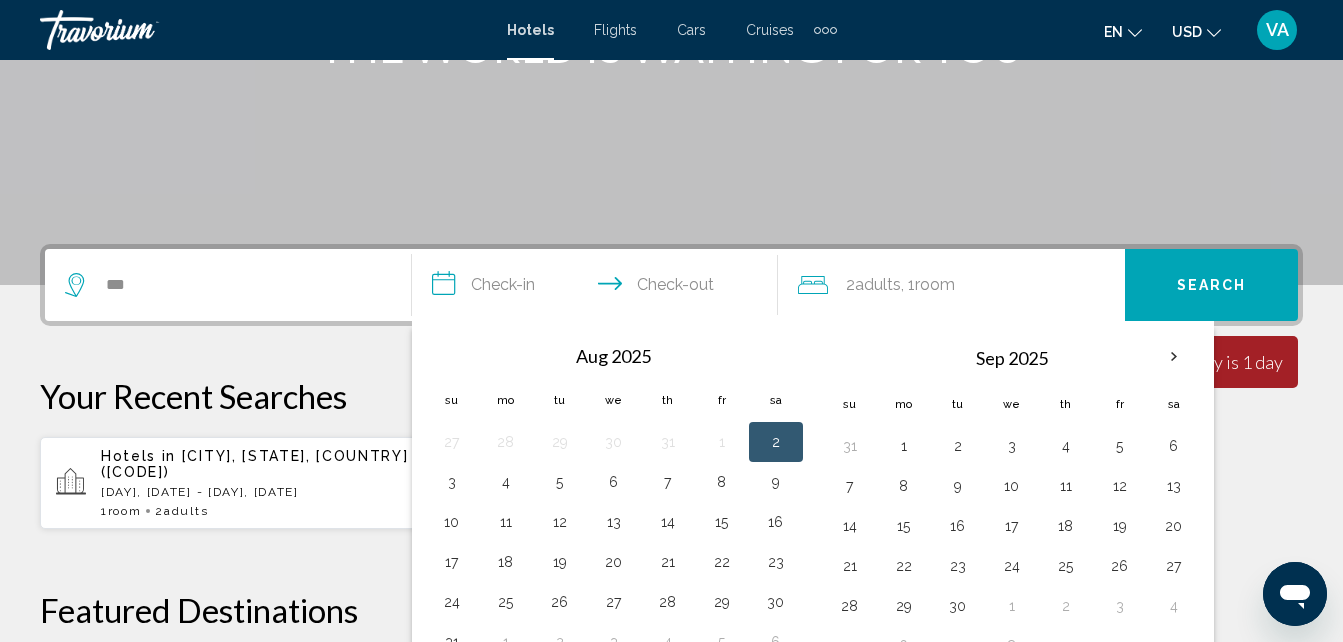 scroll, scrollTop: 494, scrollLeft: 0, axis: vertical 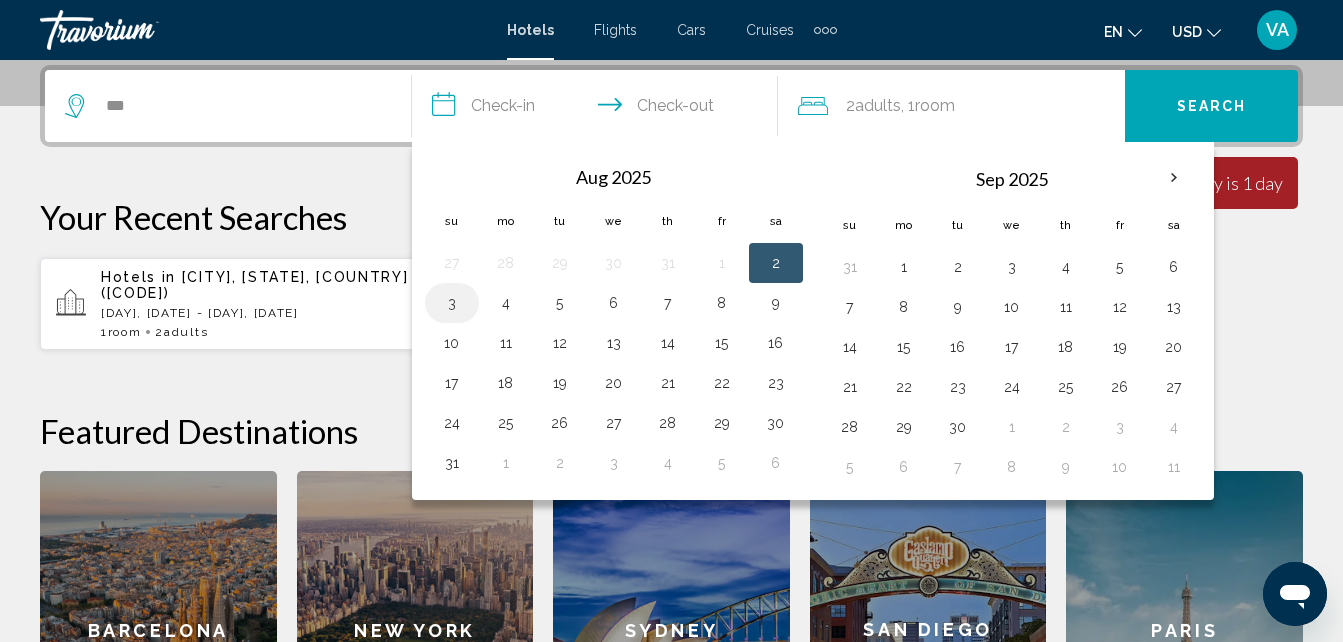 click on "3" at bounding box center (452, 303) 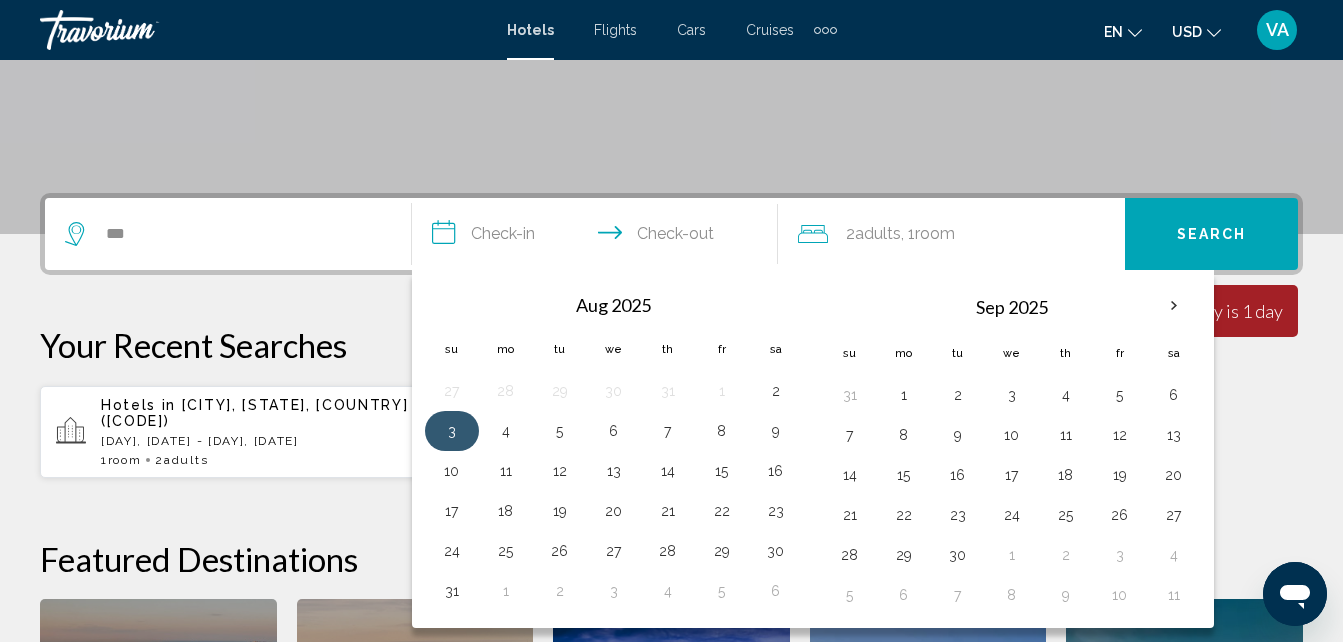 scroll, scrollTop: 386, scrollLeft: 0, axis: vertical 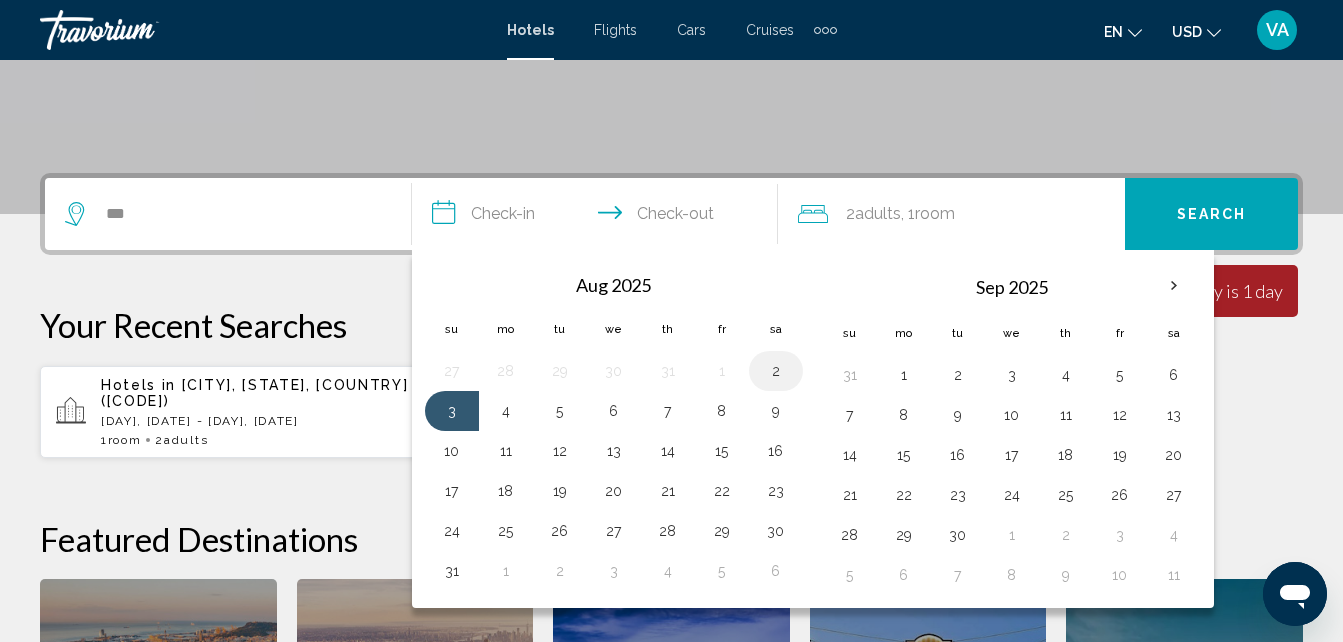 click on "2" at bounding box center (776, 371) 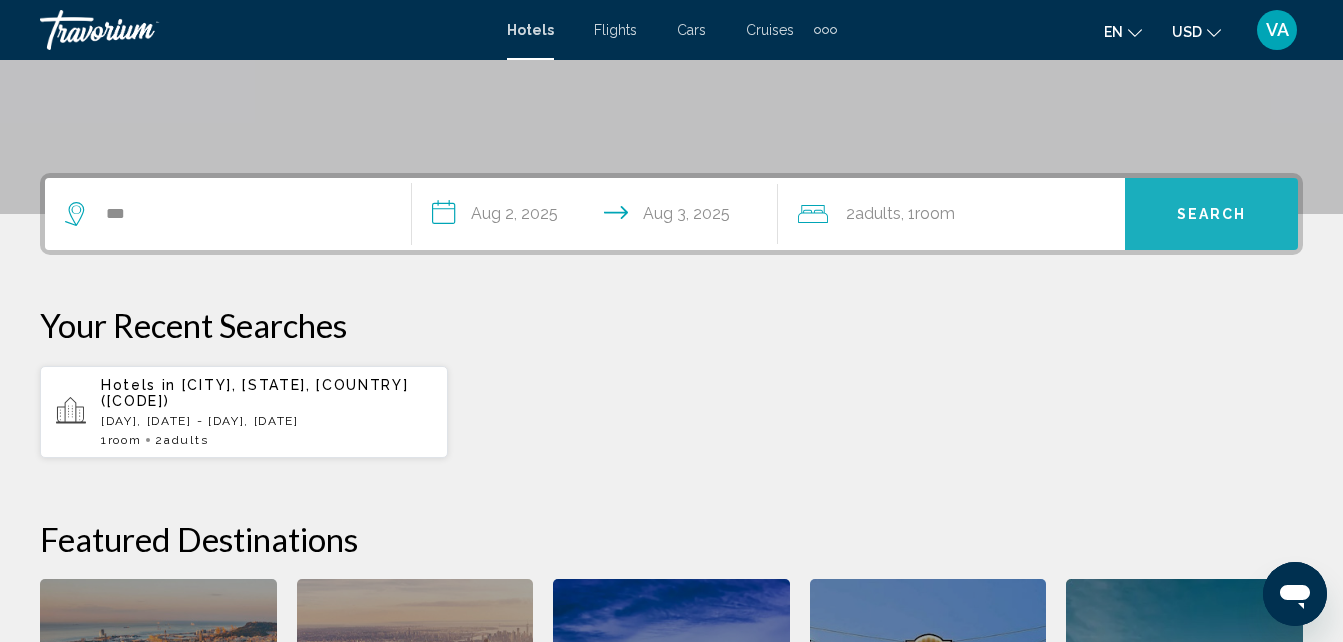 click on "Search" at bounding box center [1212, 215] 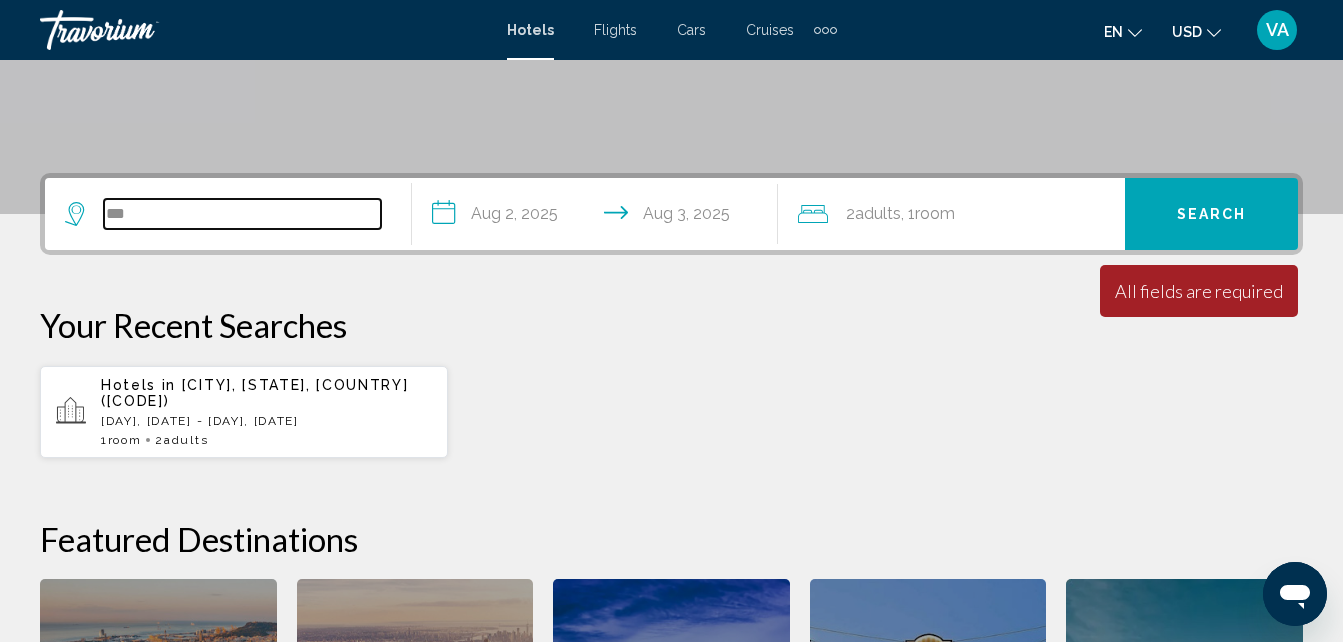click on "***" at bounding box center [242, 214] 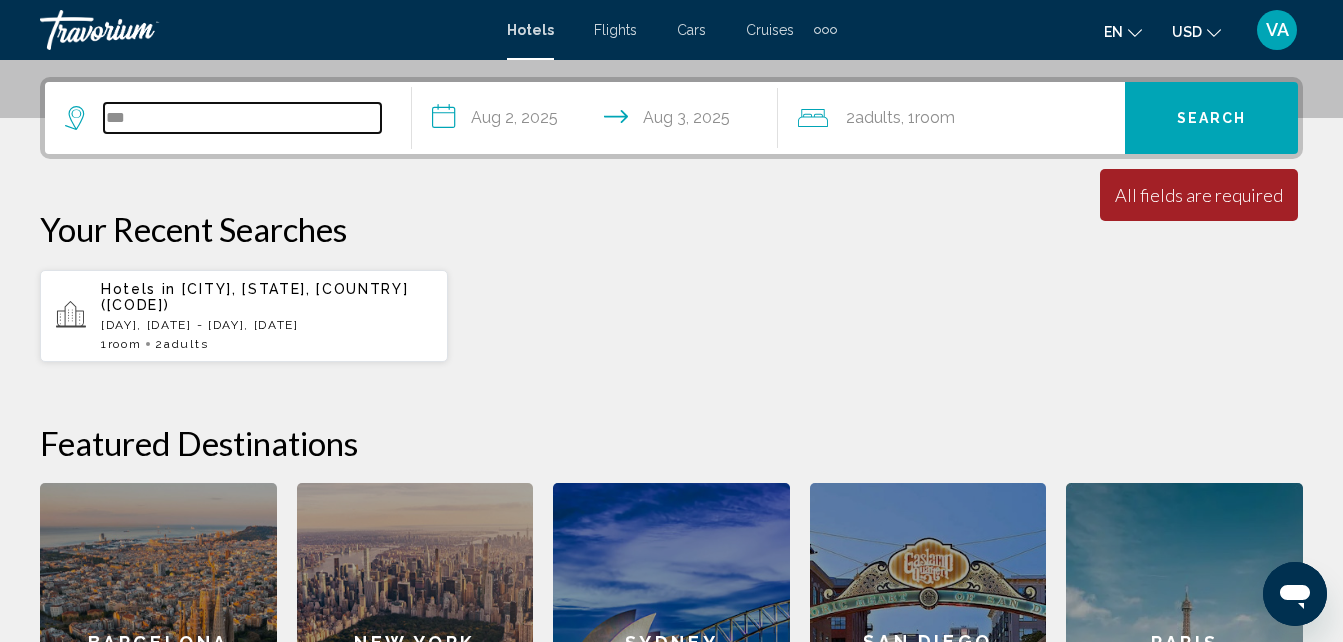 scroll, scrollTop: 494, scrollLeft: 0, axis: vertical 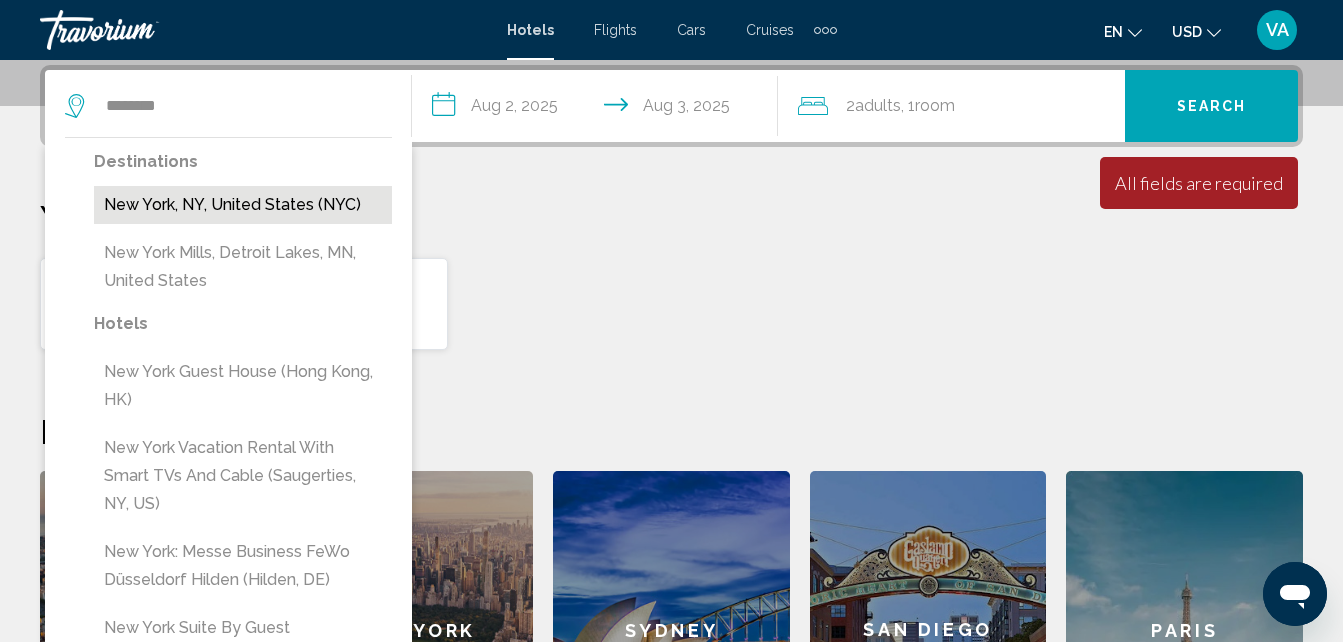 click on "New York, NY, United States (NYC)" at bounding box center (243, 205) 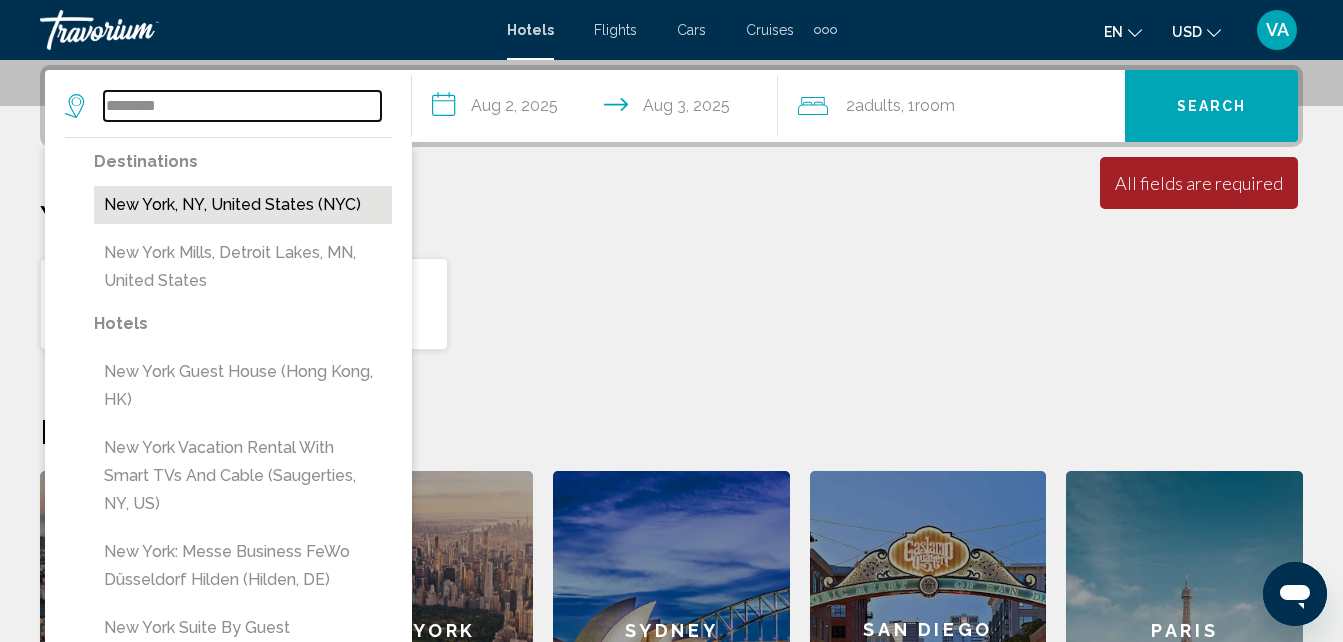 type on "**********" 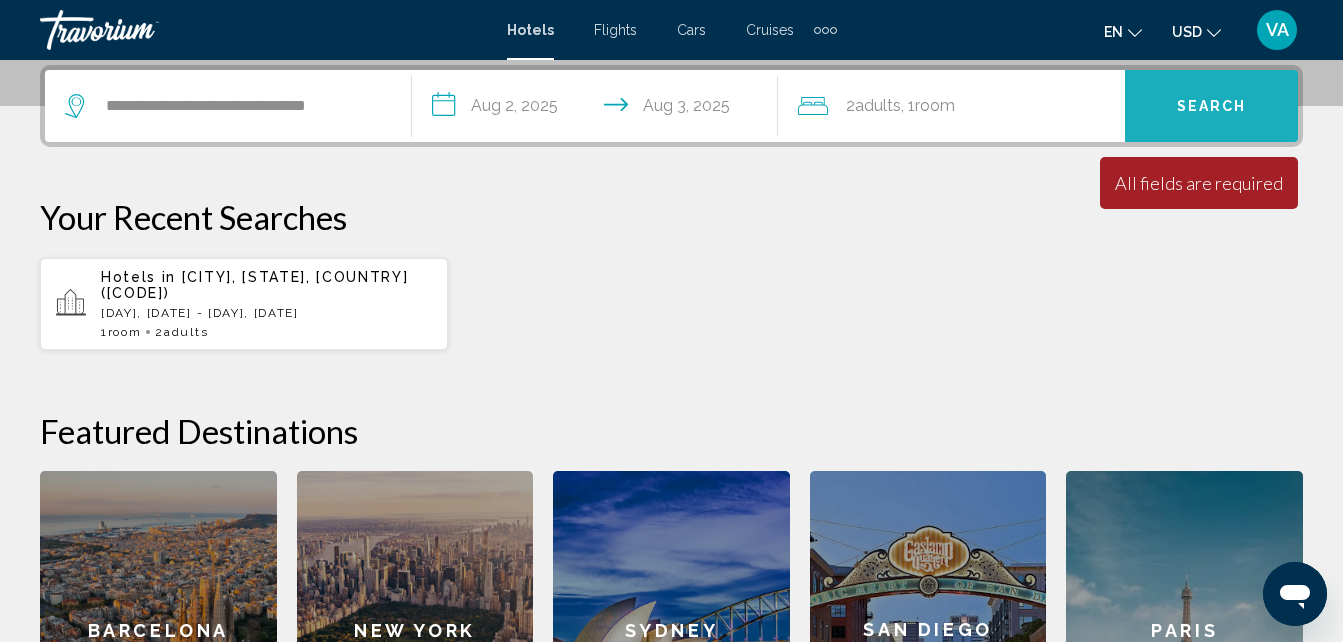click on "Search" at bounding box center [1212, 107] 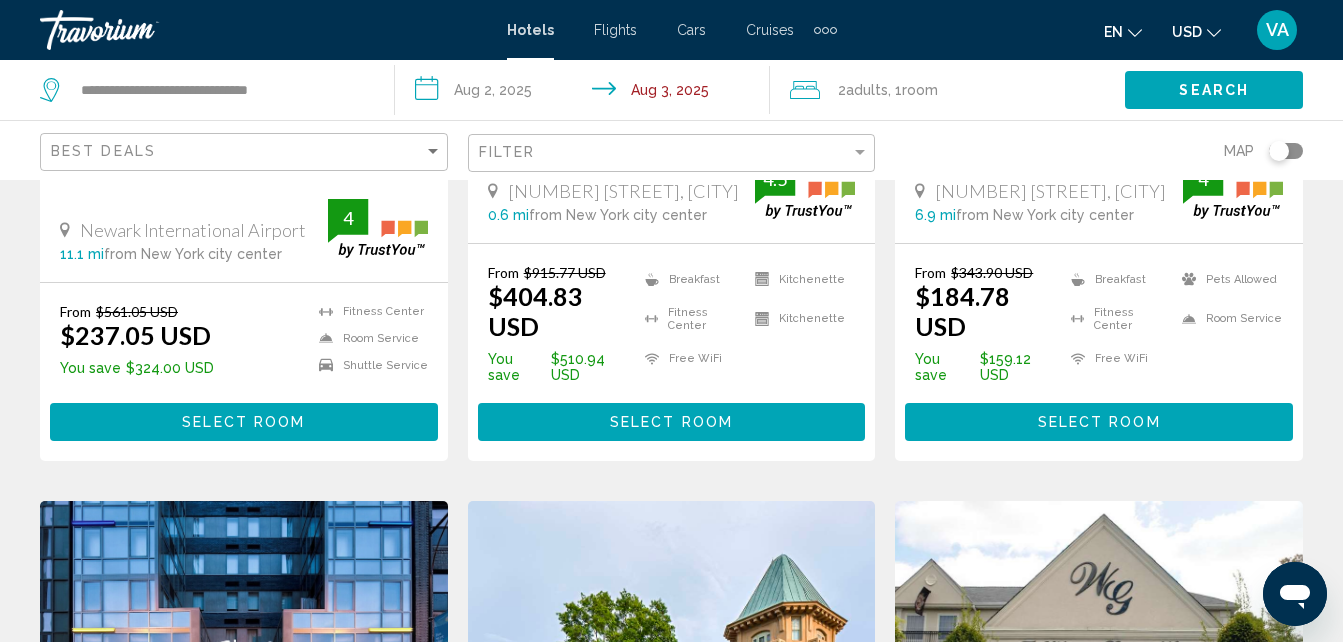 scroll, scrollTop: 0, scrollLeft: 0, axis: both 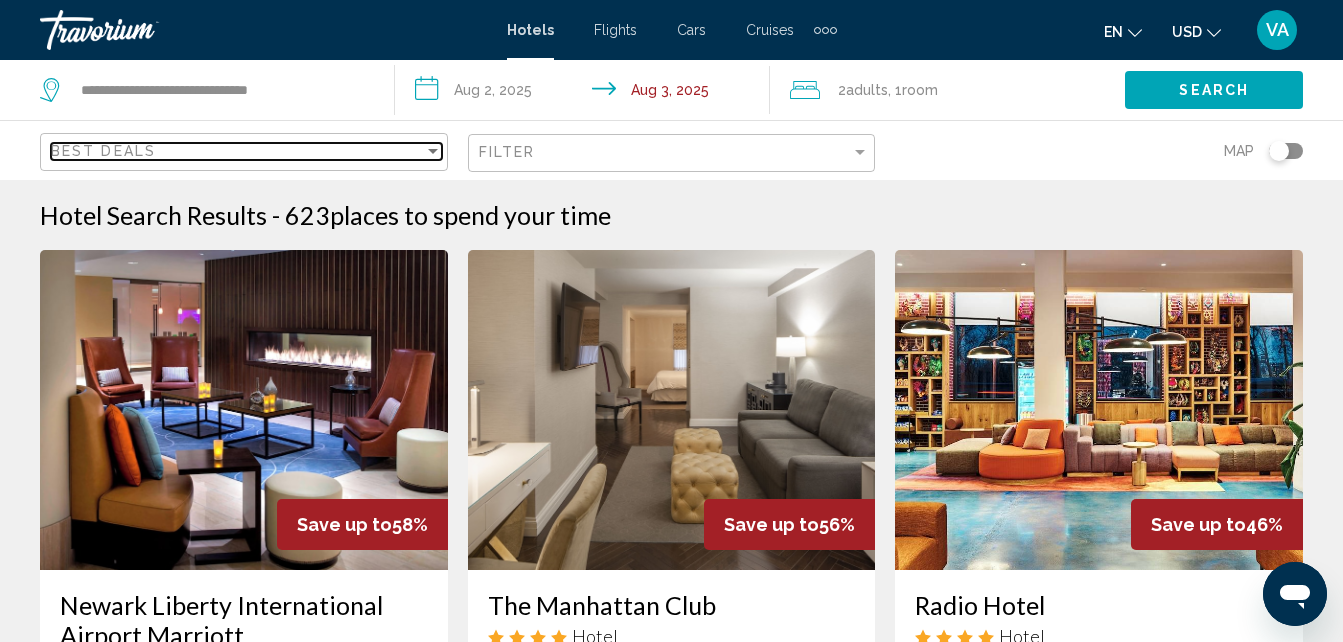 click at bounding box center (433, 151) 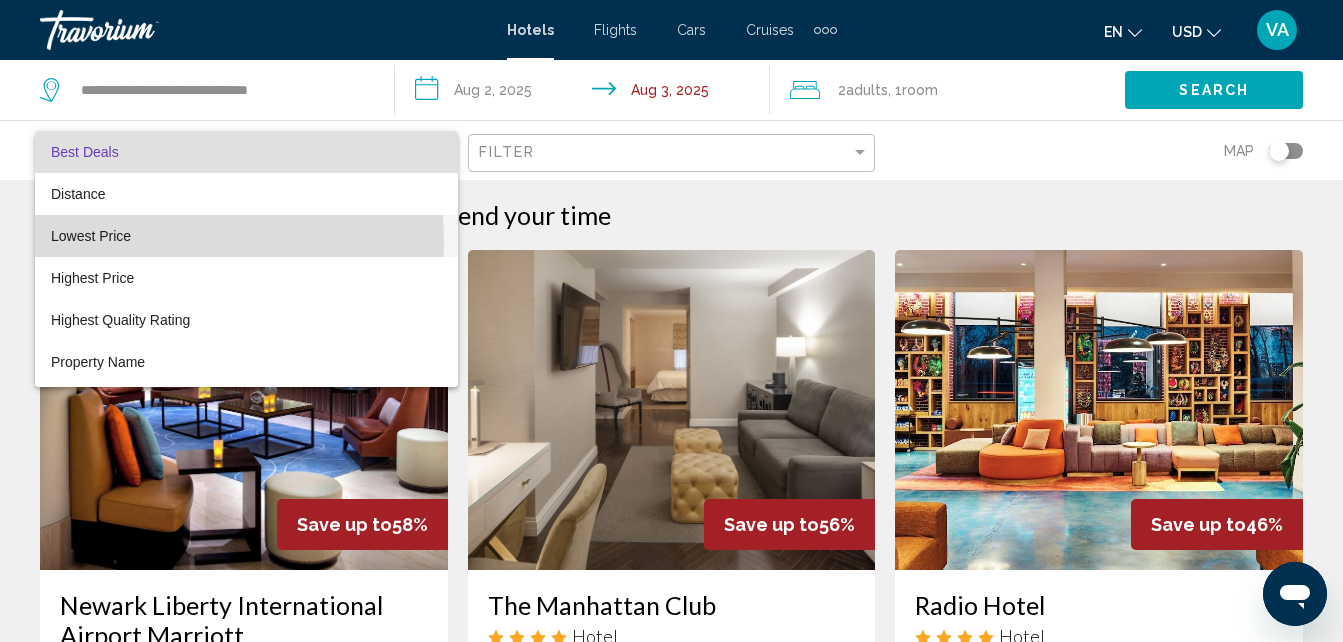 click on "Lowest Price" at bounding box center [246, 236] 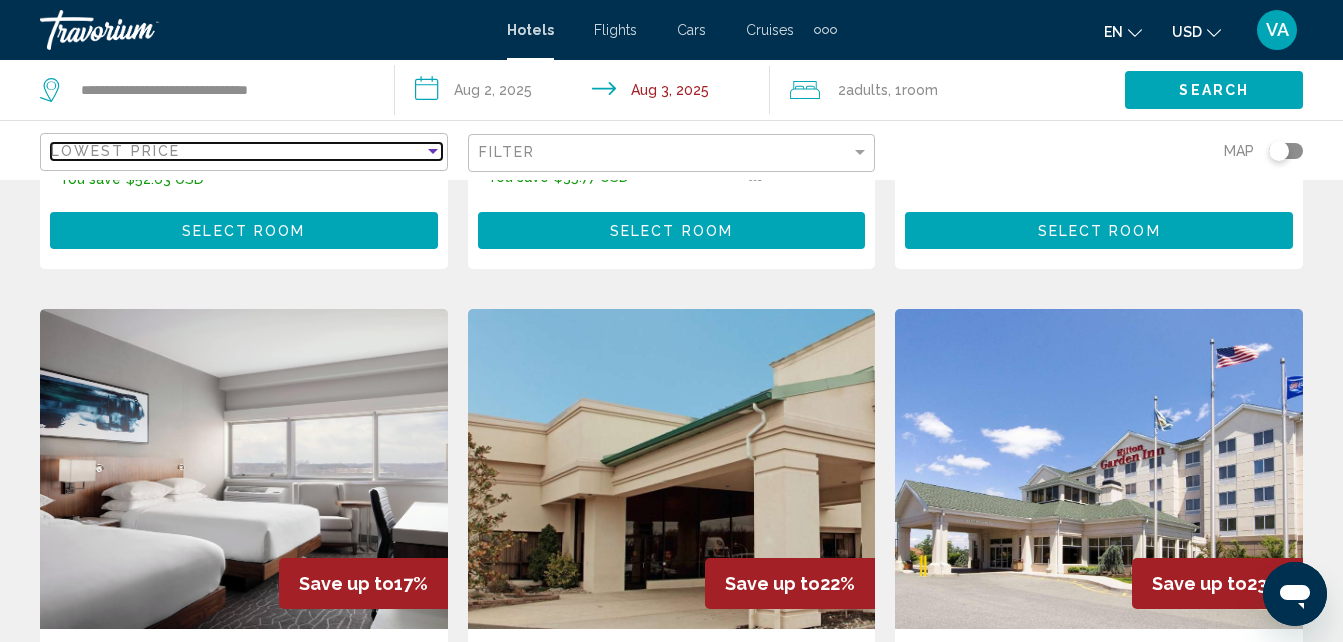 scroll, scrollTop: 2223, scrollLeft: 0, axis: vertical 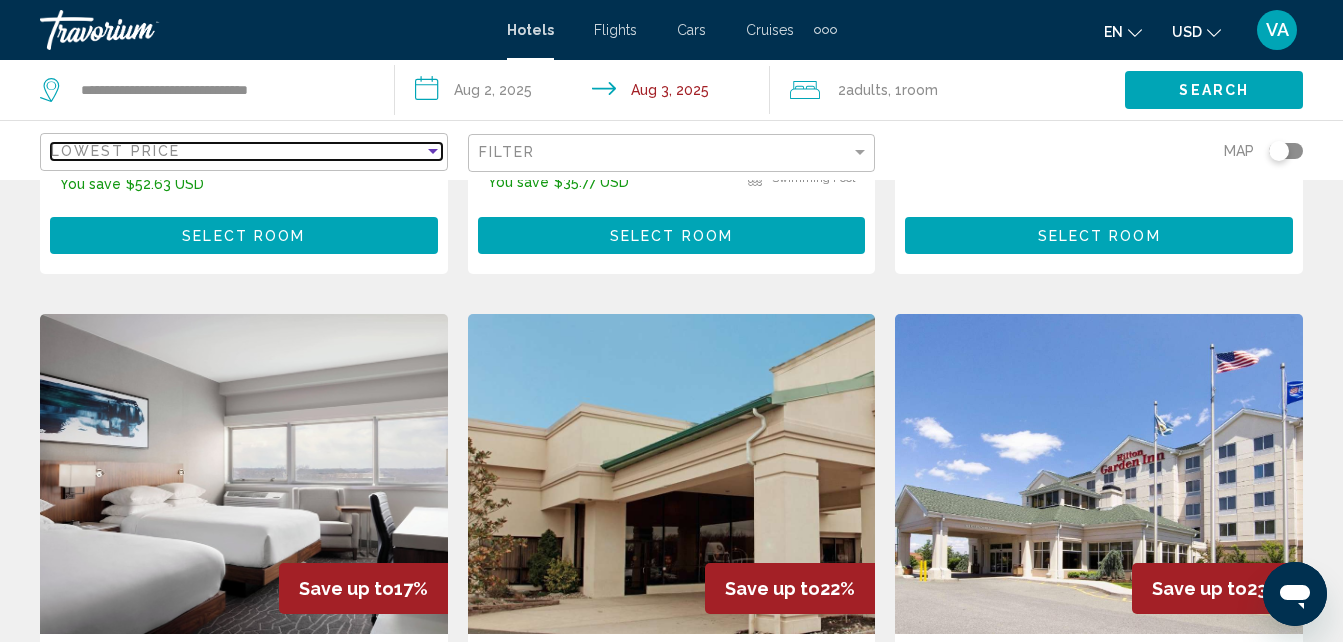 click at bounding box center (433, 151) 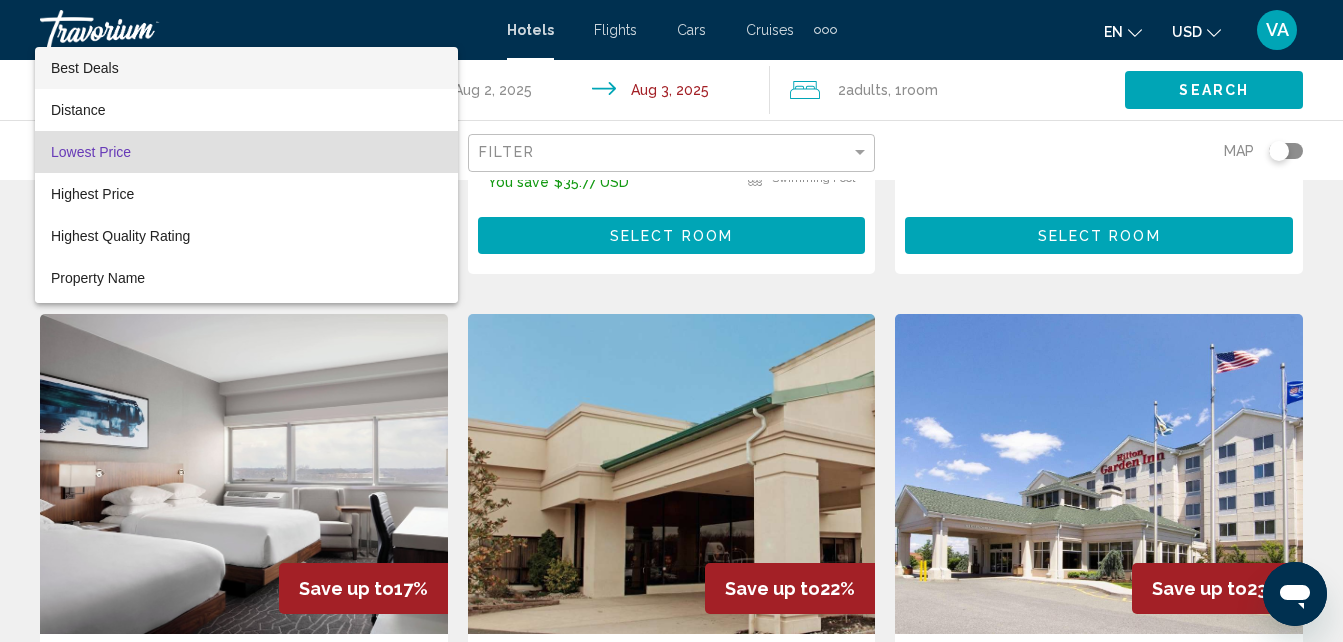 click on "Best Deals" at bounding box center (85, 68) 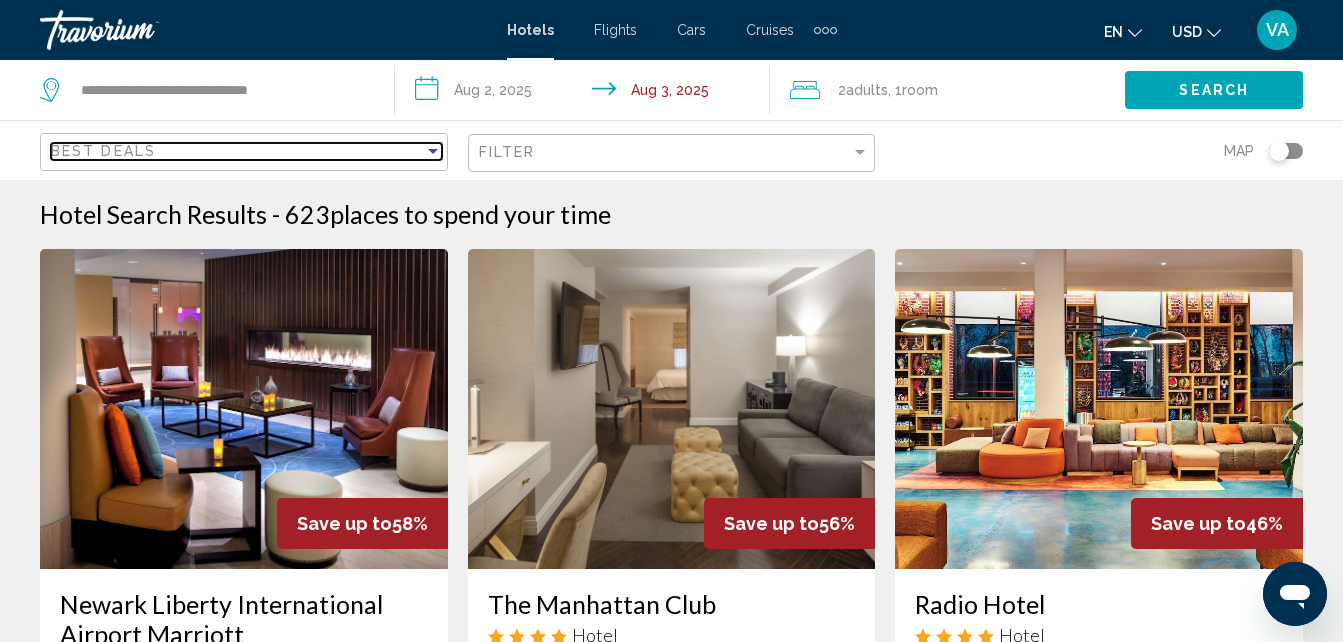 scroll, scrollTop: 0, scrollLeft: 0, axis: both 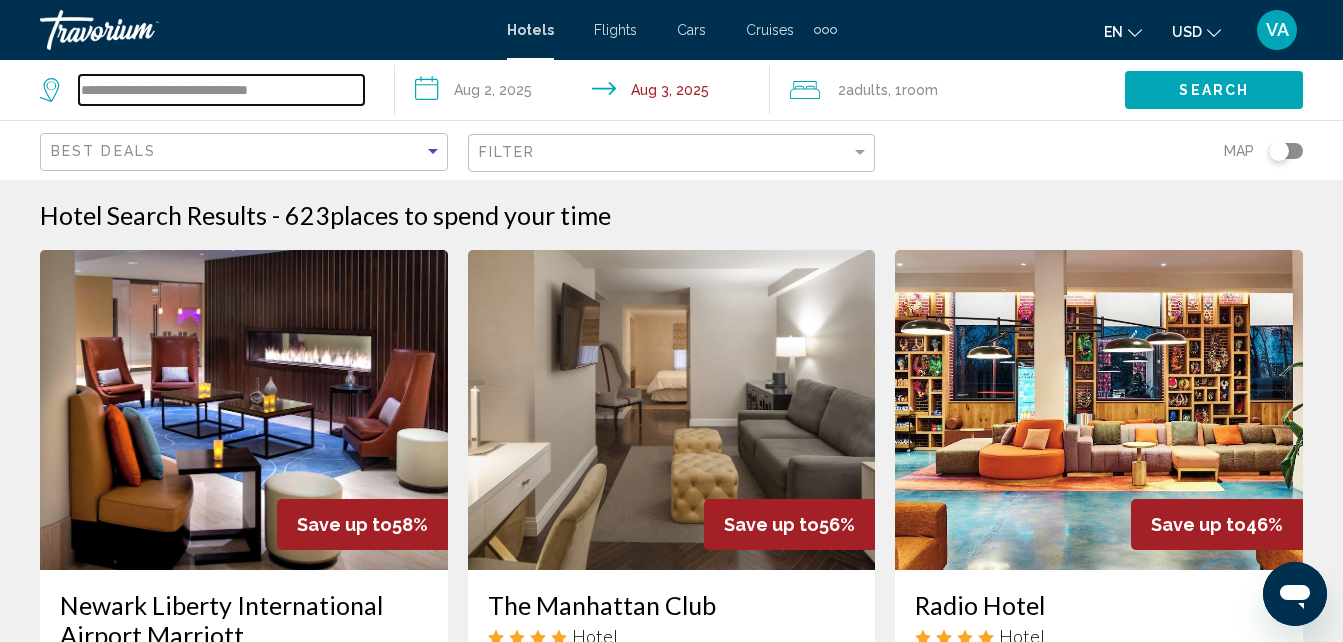 click on "**********" at bounding box center [221, 90] 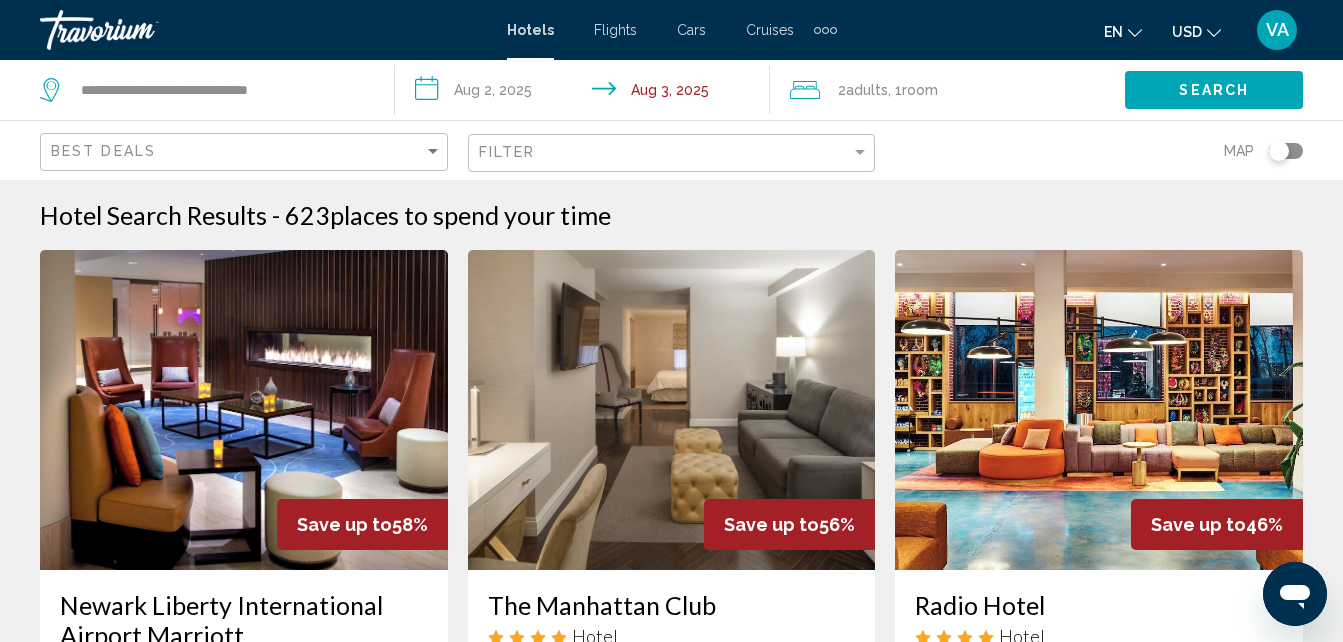 click on "**********" at bounding box center (586, 93) 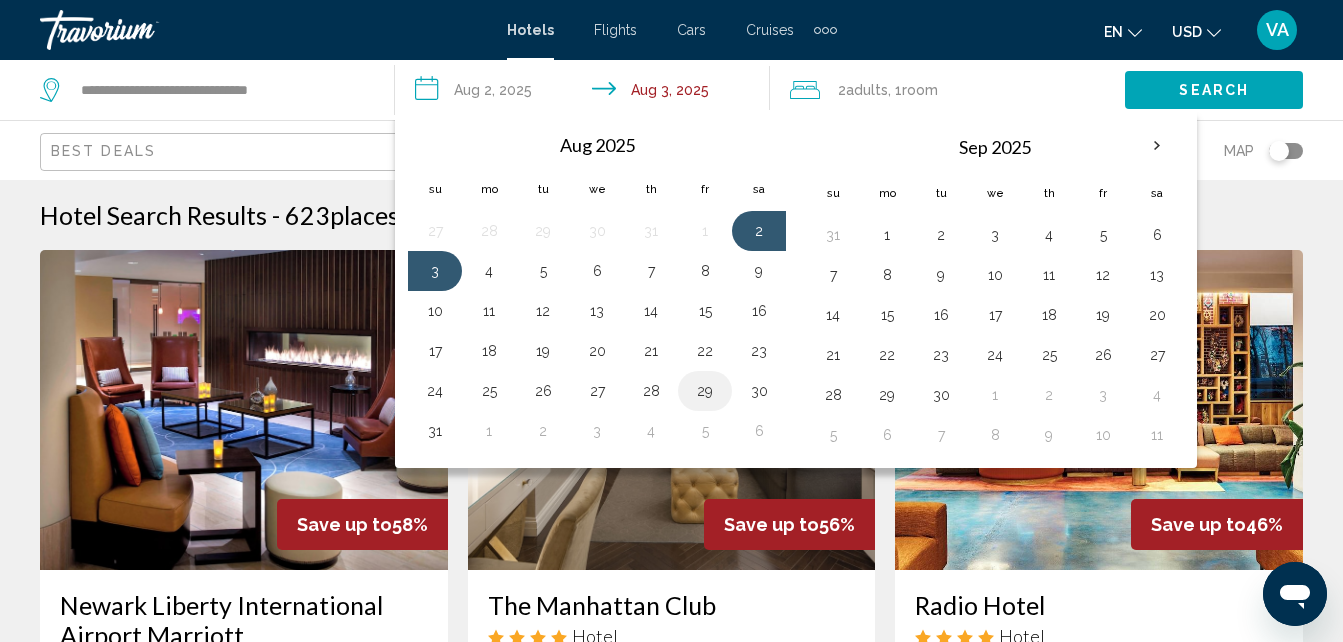 click on "29" at bounding box center (705, 391) 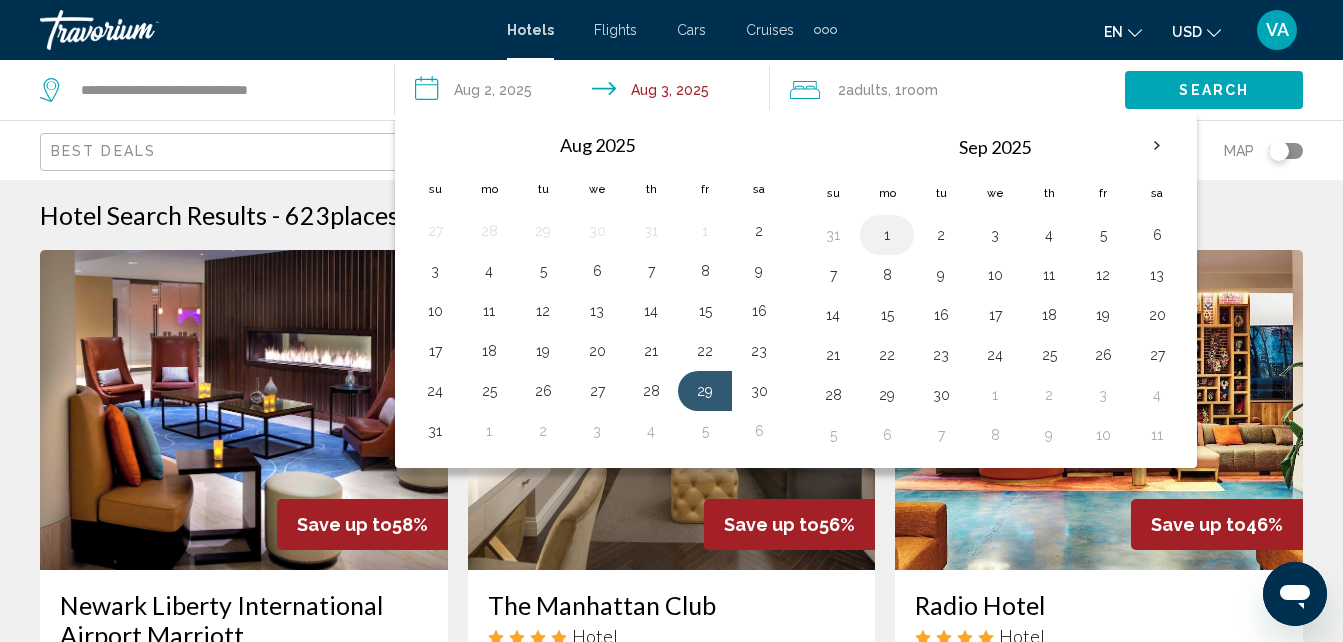 click on "1" at bounding box center [887, 235] 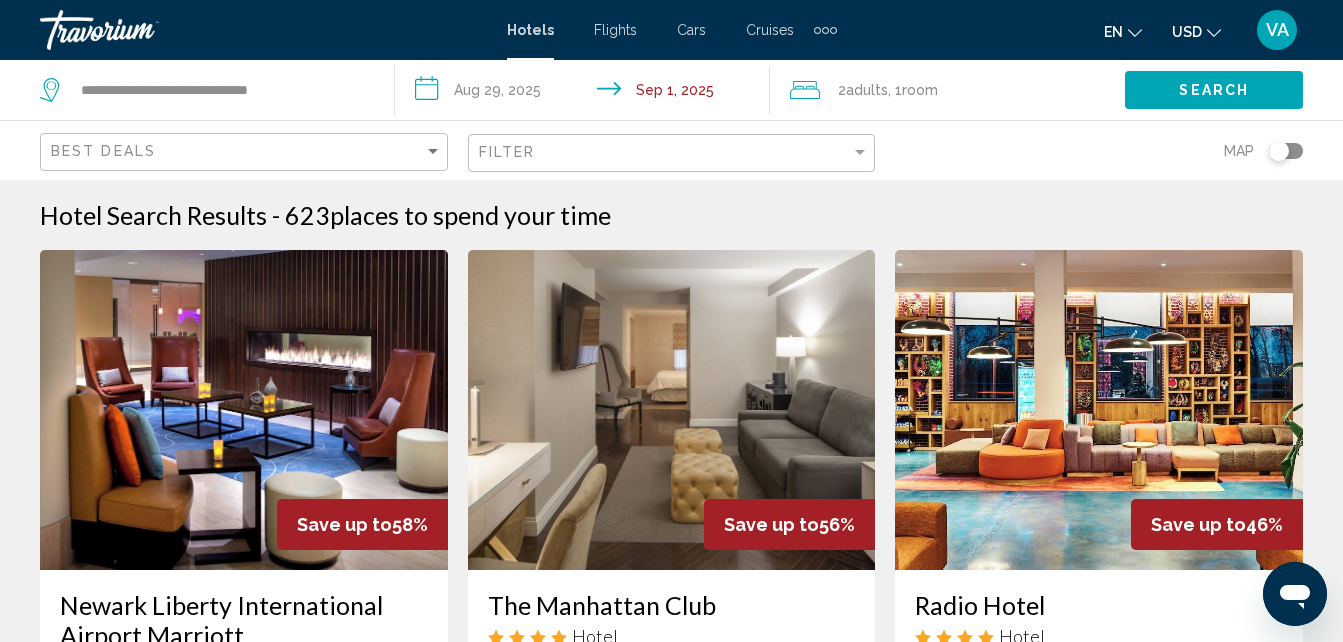 click on "**********" at bounding box center [586, 93] 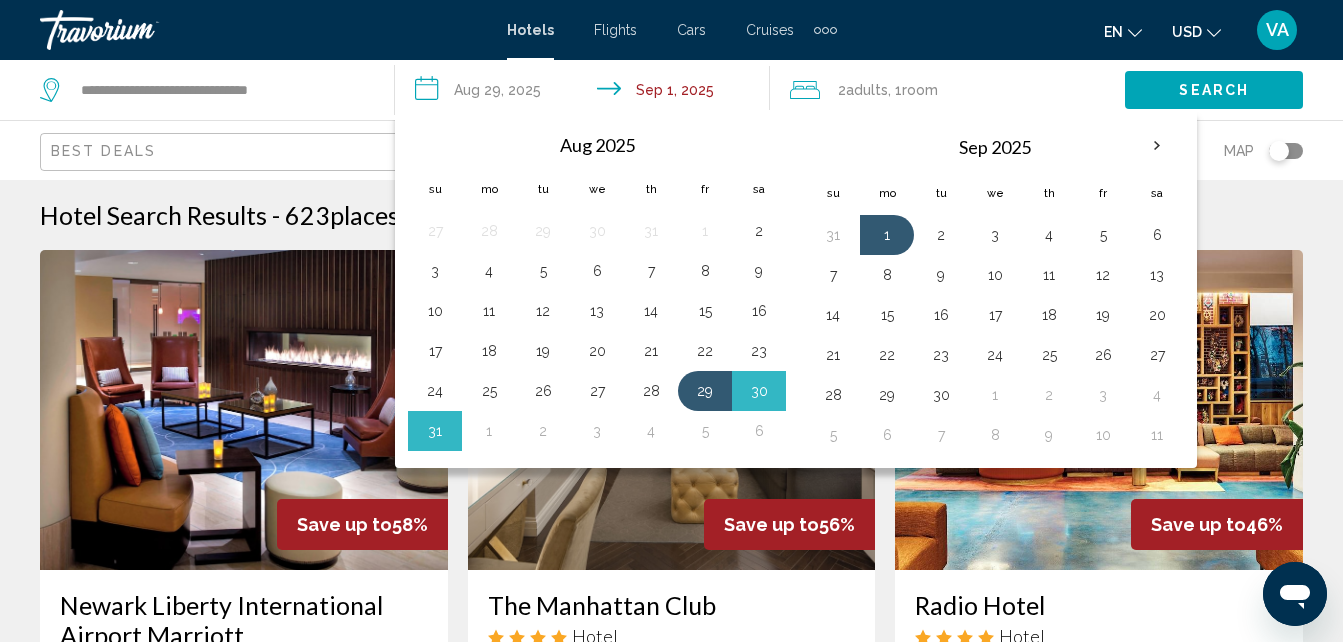 click on "**********" at bounding box center (586, 93) 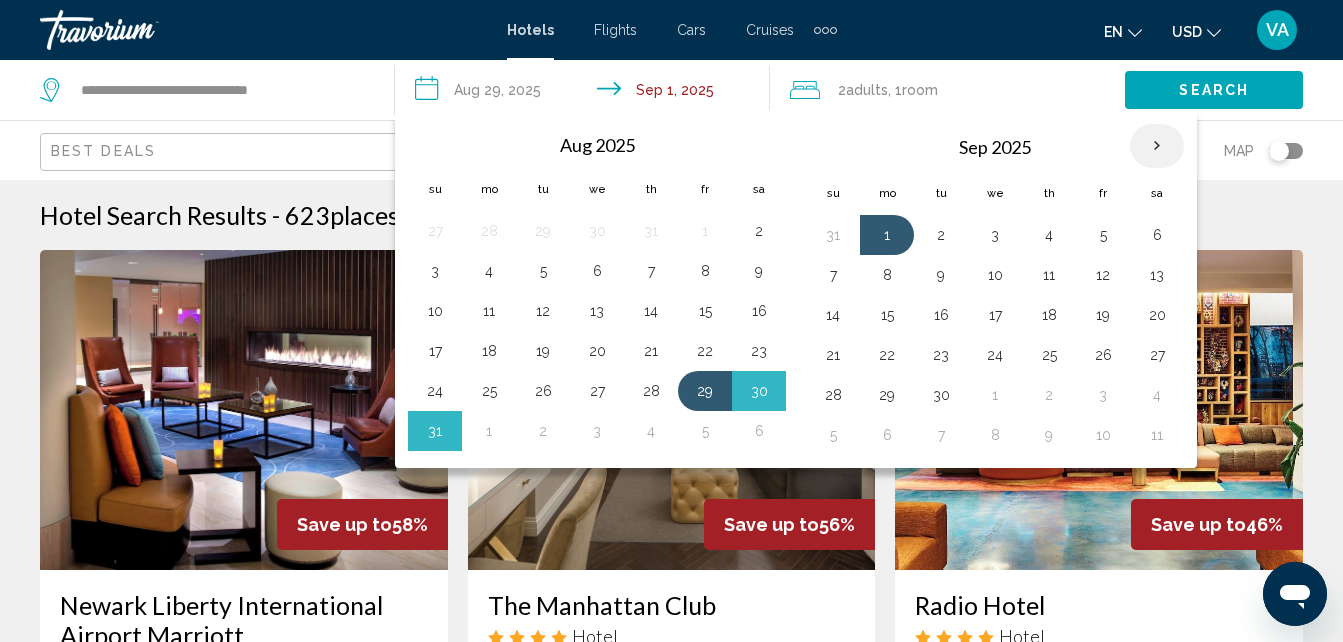 click at bounding box center [1157, 146] 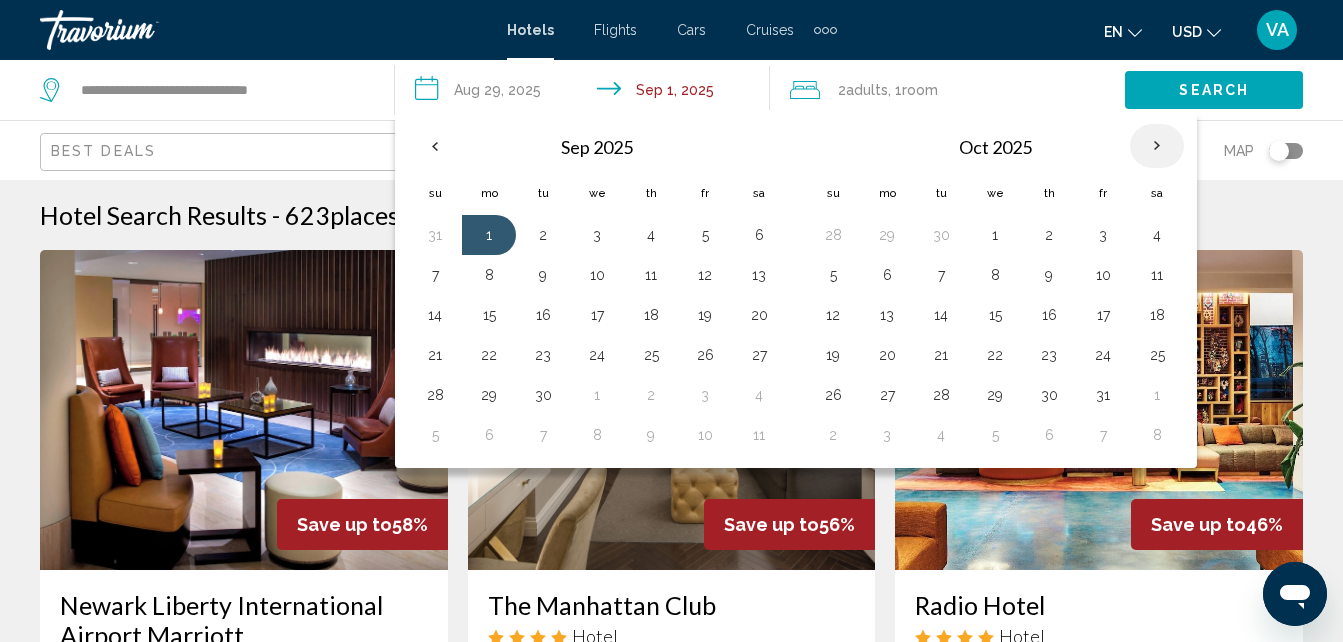 click at bounding box center [1157, 146] 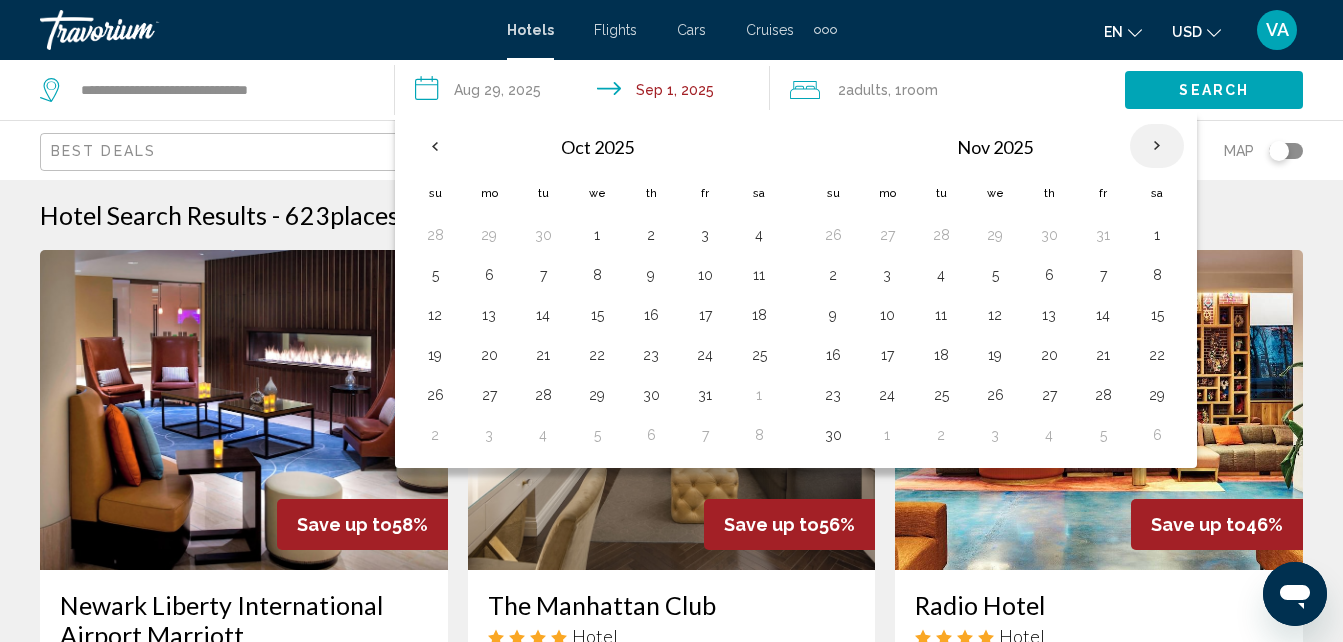 click at bounding box center [1157, 146] 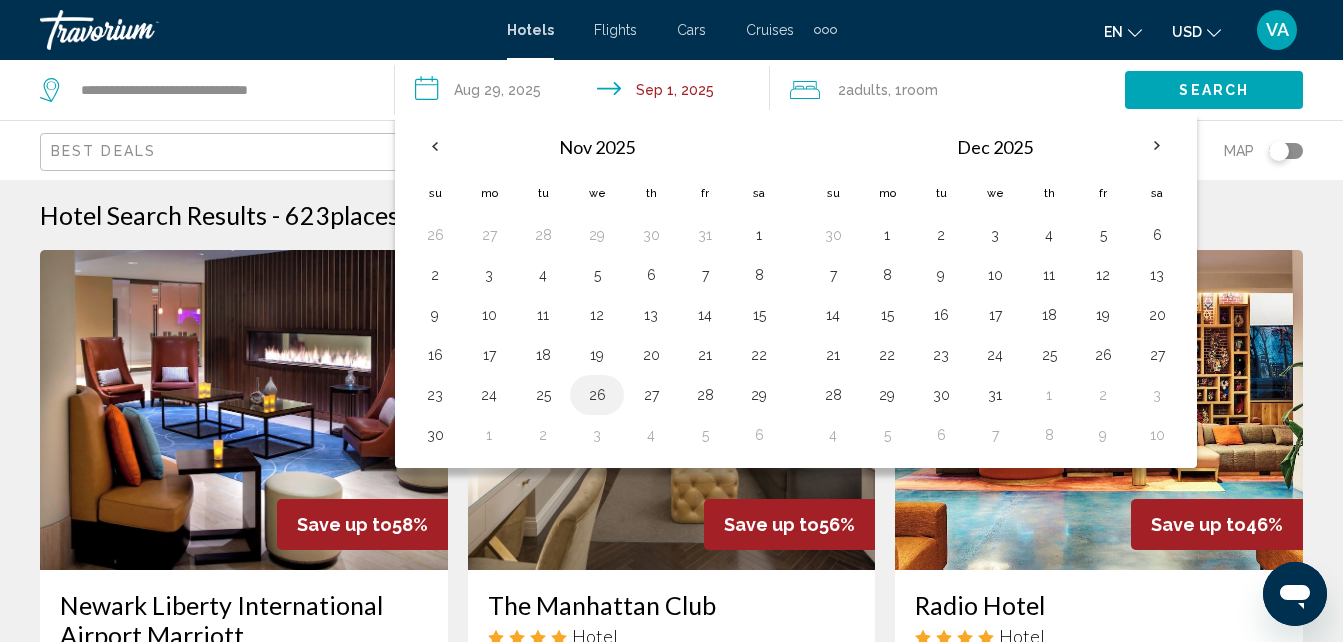 click on "26" at bounding box center [597, 395] 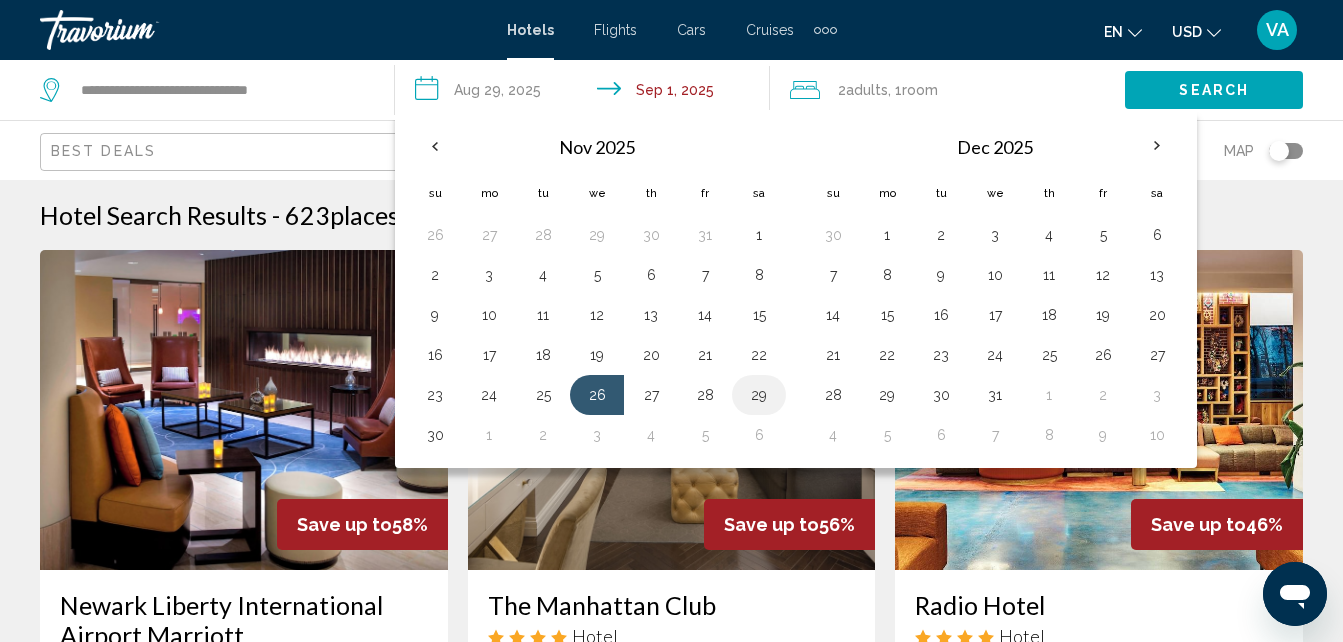 click on "29" at bounding box center [759, 395] 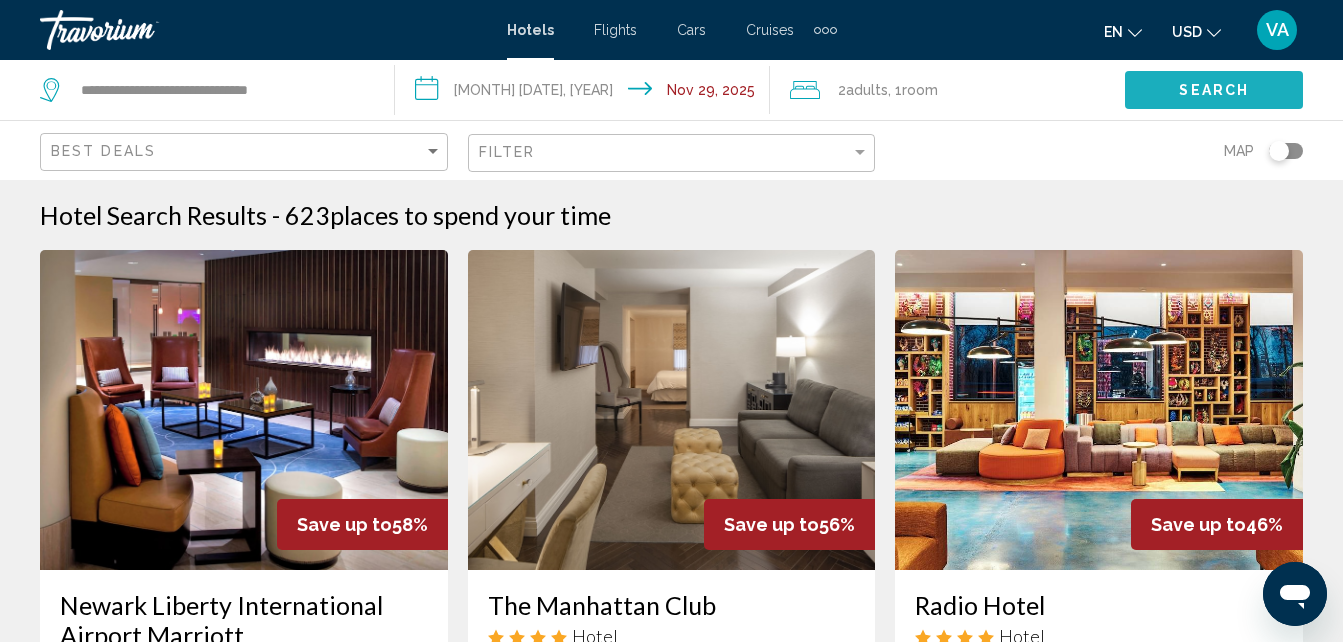 click on "Search" 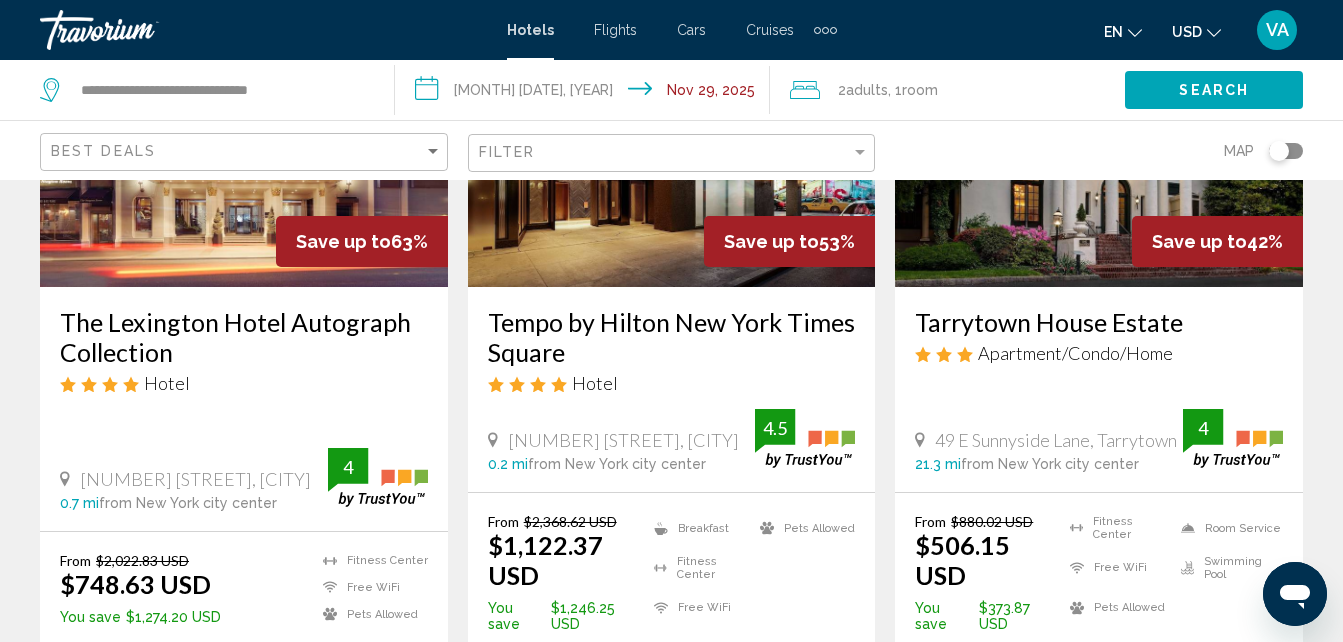 scroll, scrollTop: 293, scrollLeft: 0, axis: vertical 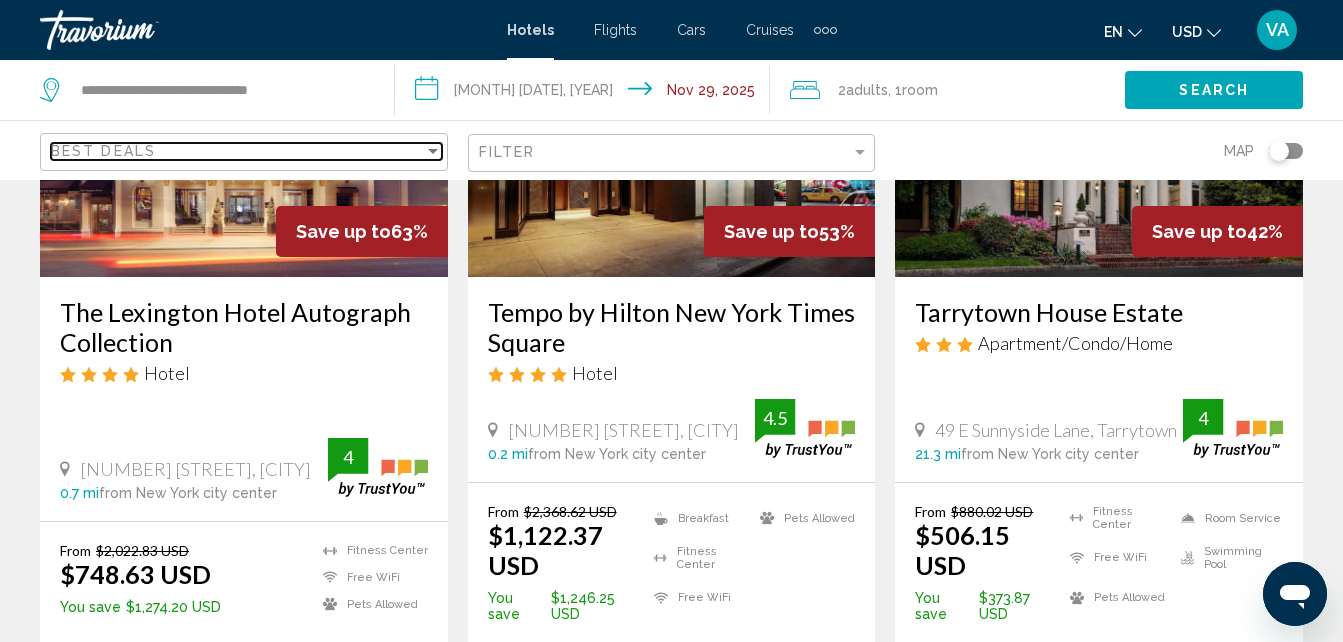 click at bounding box center [433, 151] 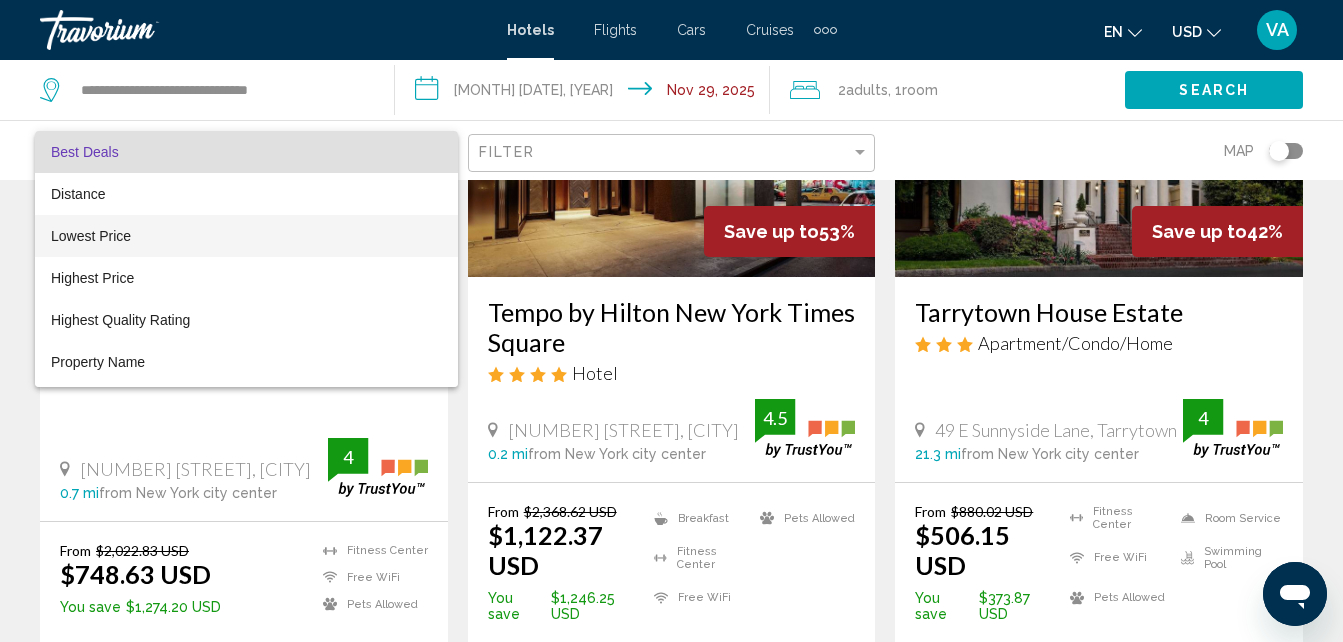 click on "Lowest Price" at bounding box center [246, 236] 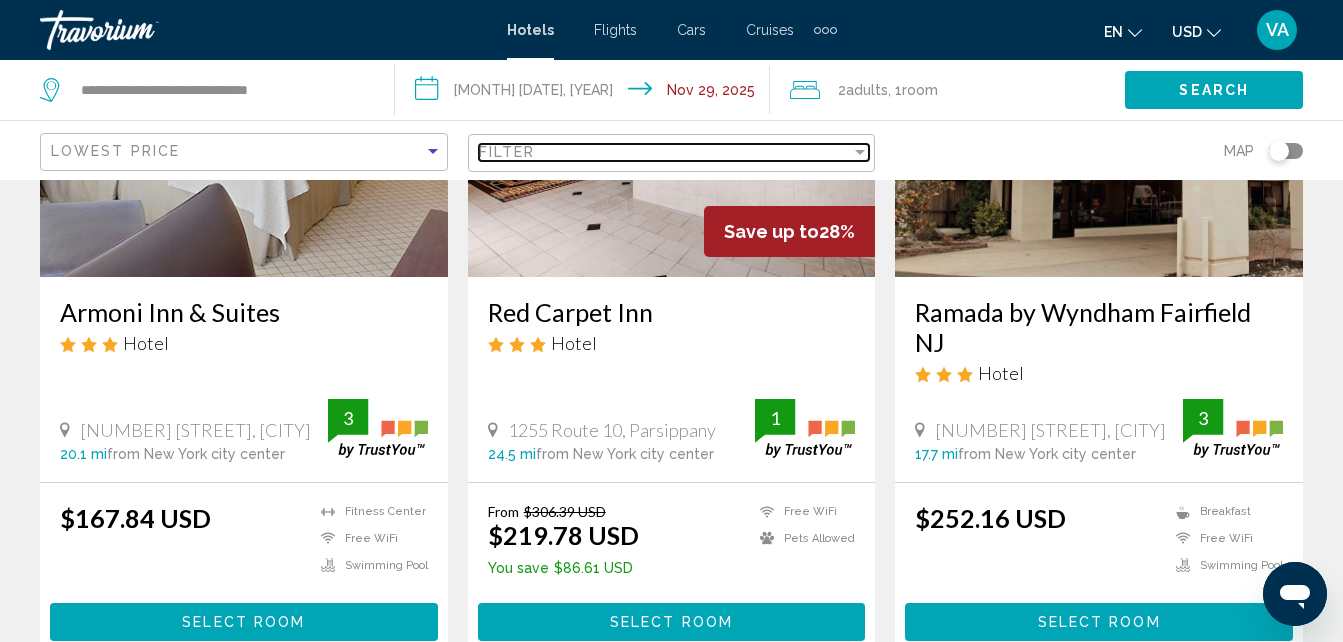 click at bounding box center [860, 152] 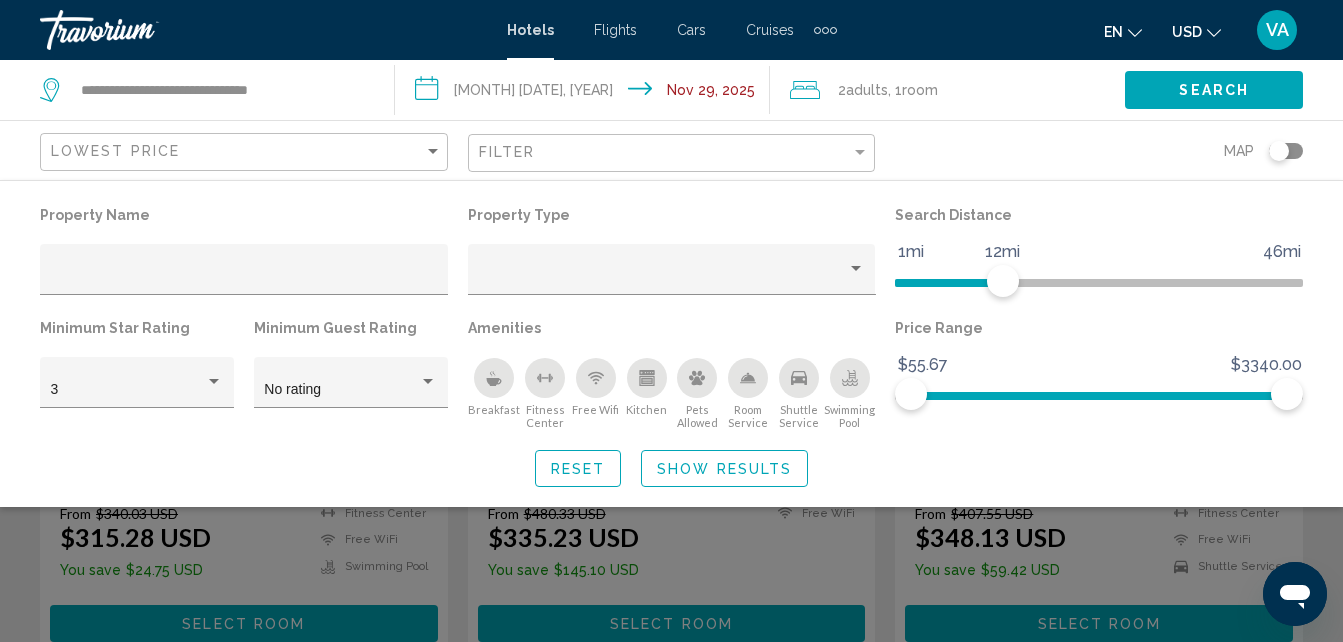 click on "Search Distance" at bounding box center (1099, 215) 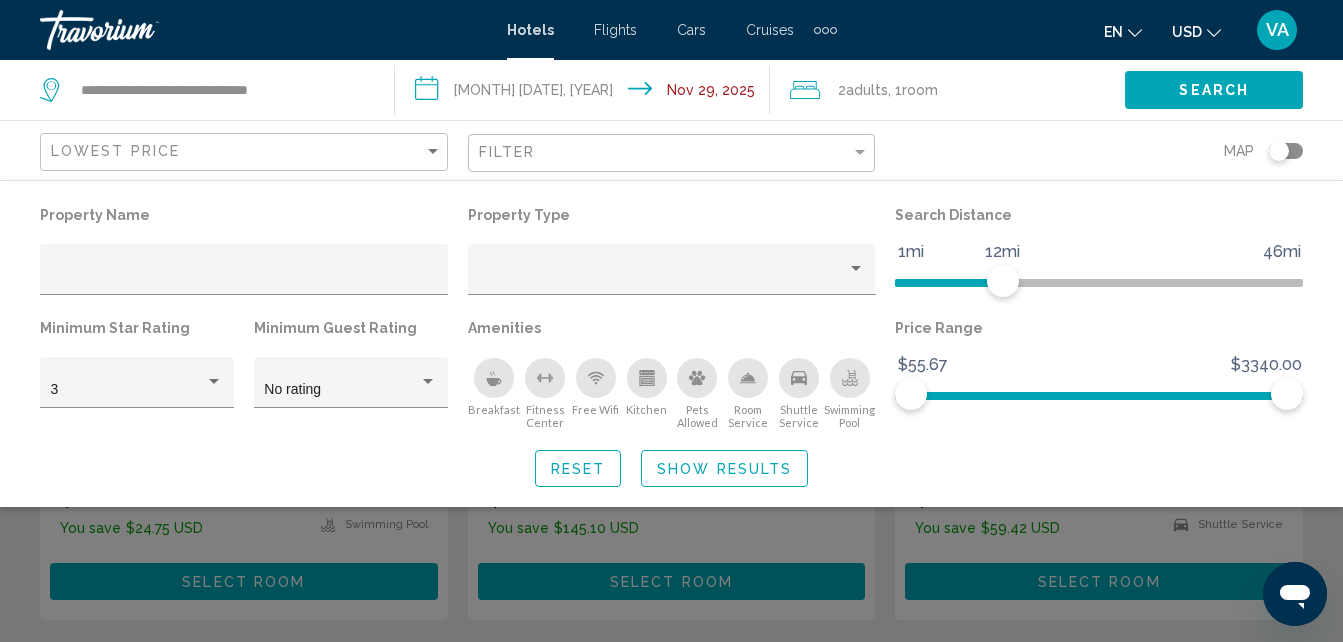 scroll, scrollTop: 328, scrollLeft: 0, axis: vertical 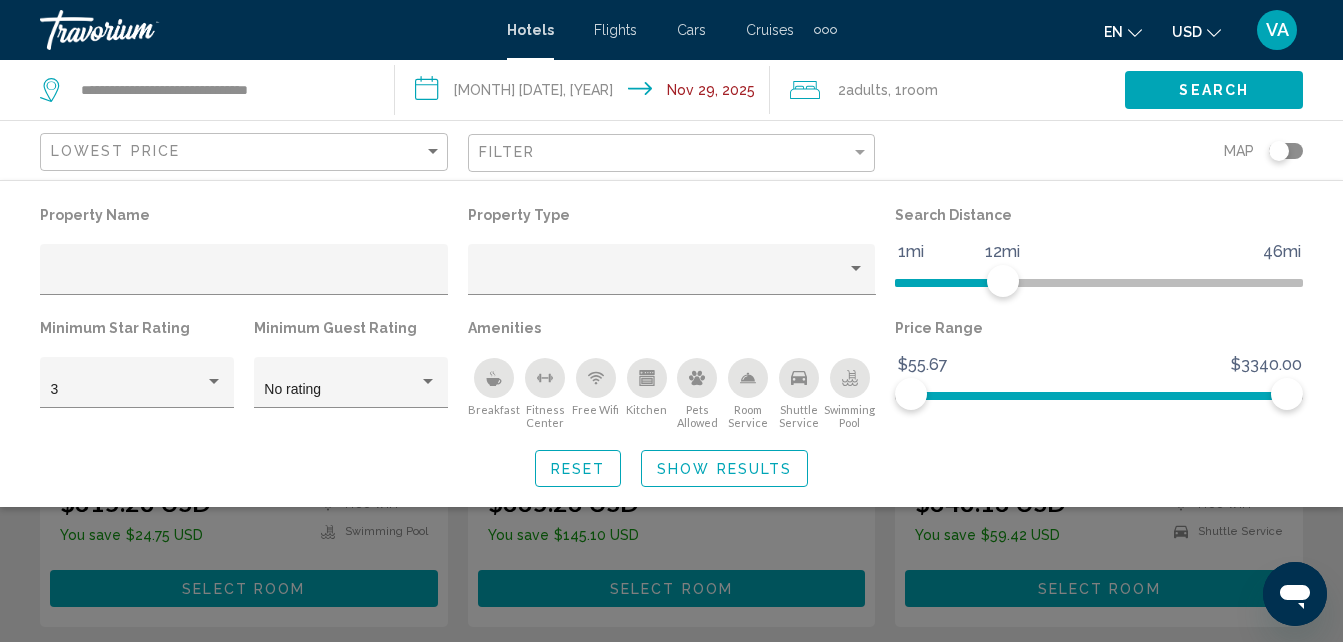 click 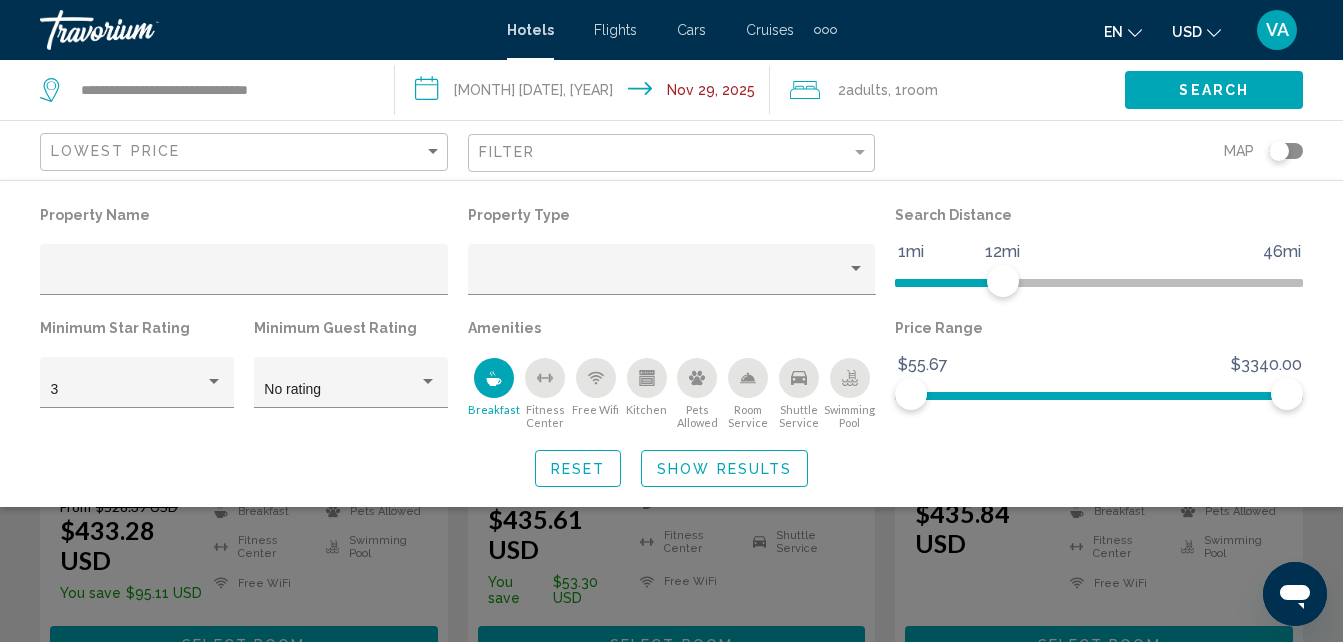 click on "Show Results" 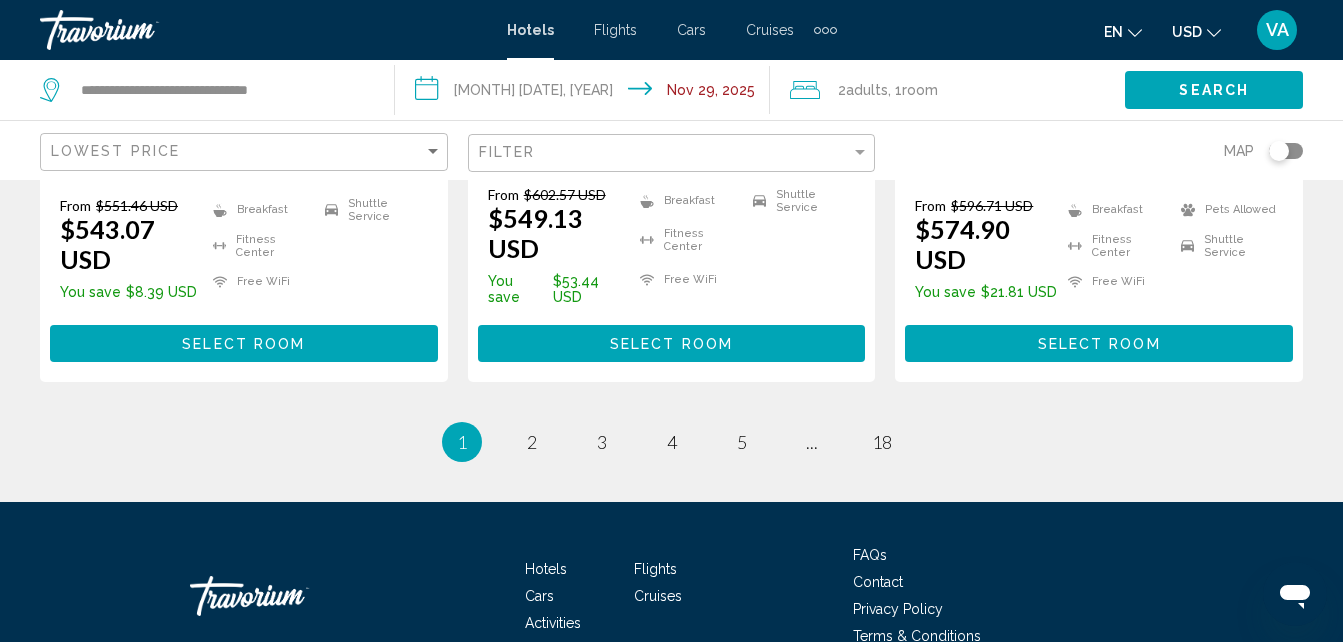 scroll, scrollTop: 2976, scrollLeft: 0, axis: vertical 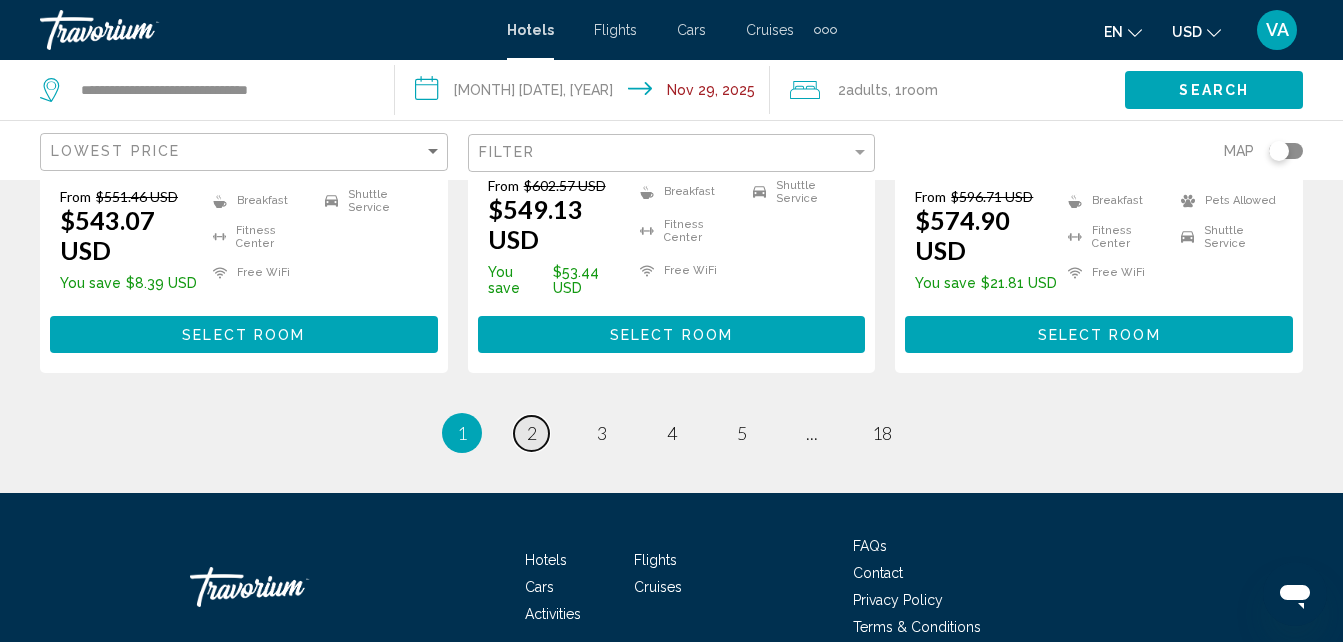 click on "2" at bounding box center (532, 433) 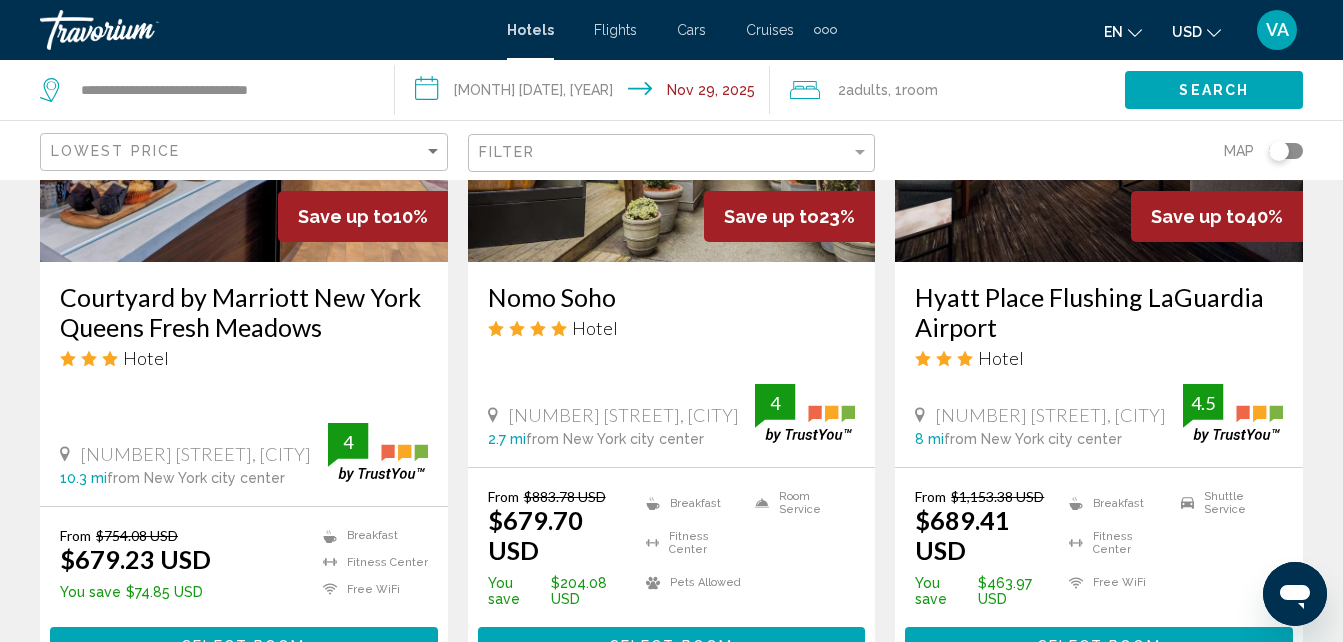 scroll, scrollTop: 2616, scrollLeft: 0, axis: vertical 